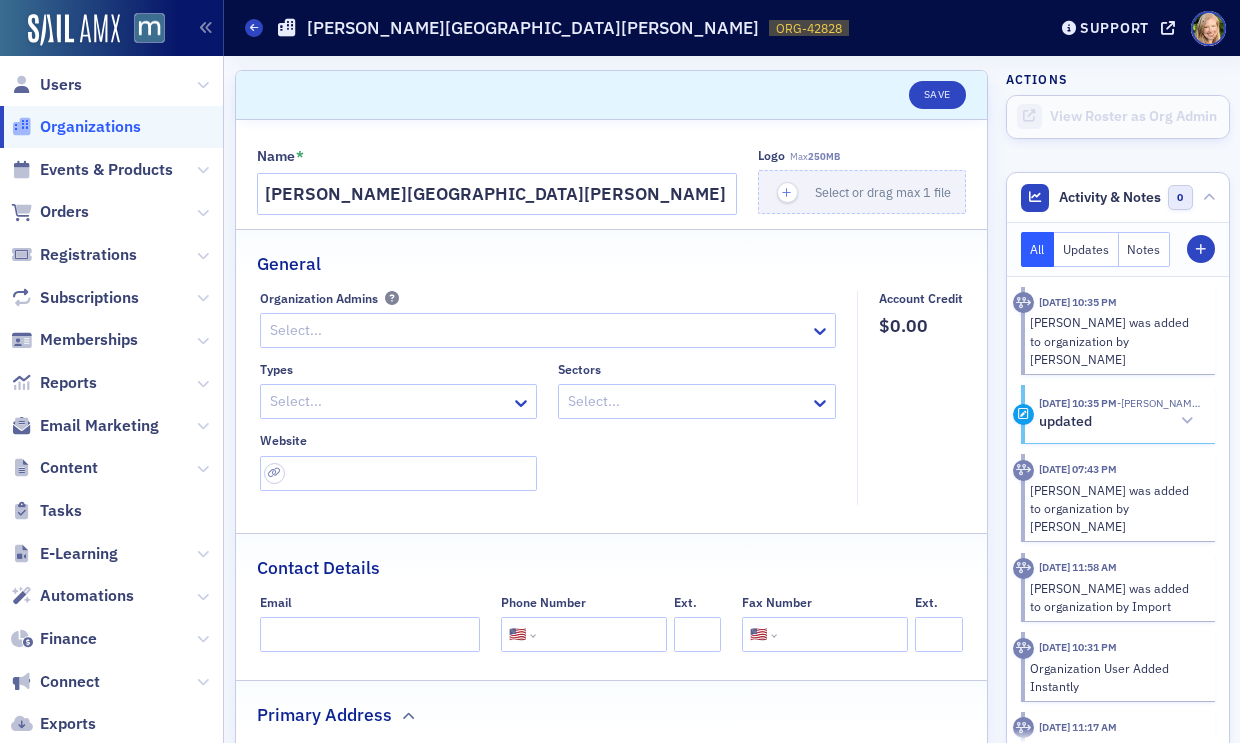 select on "US" 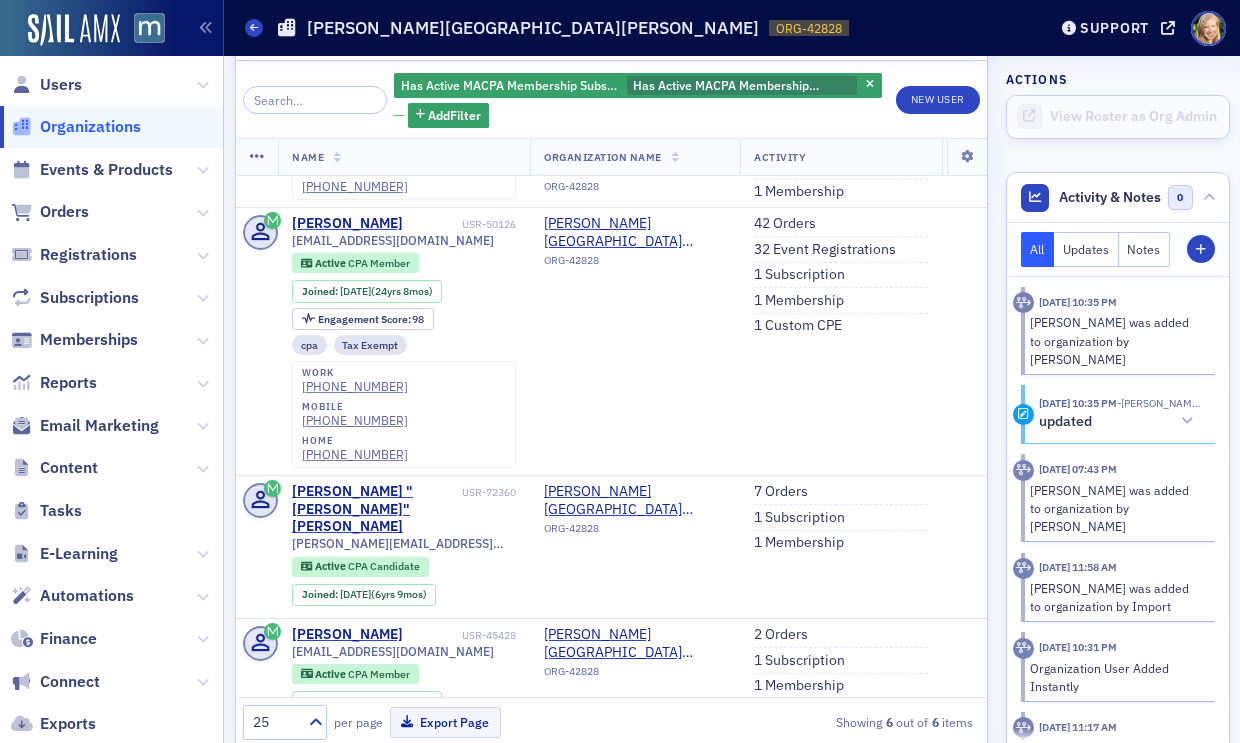 click on "Users" 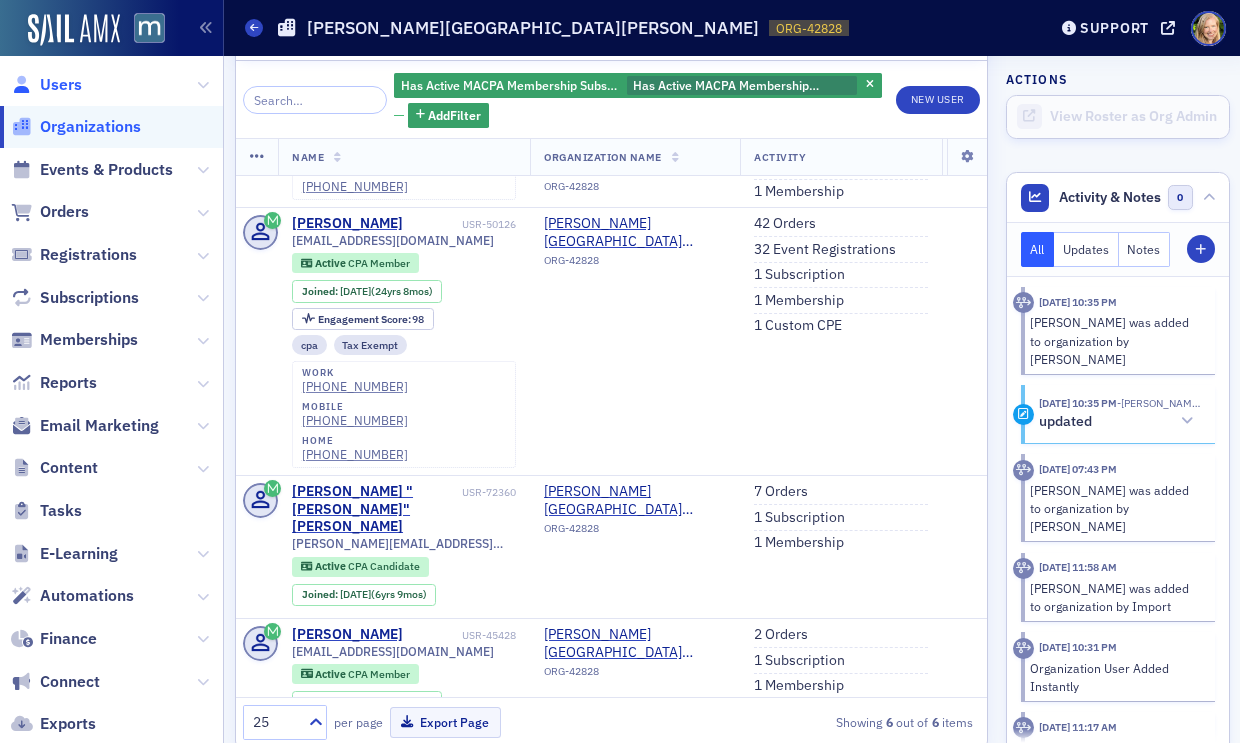 click on "Users" 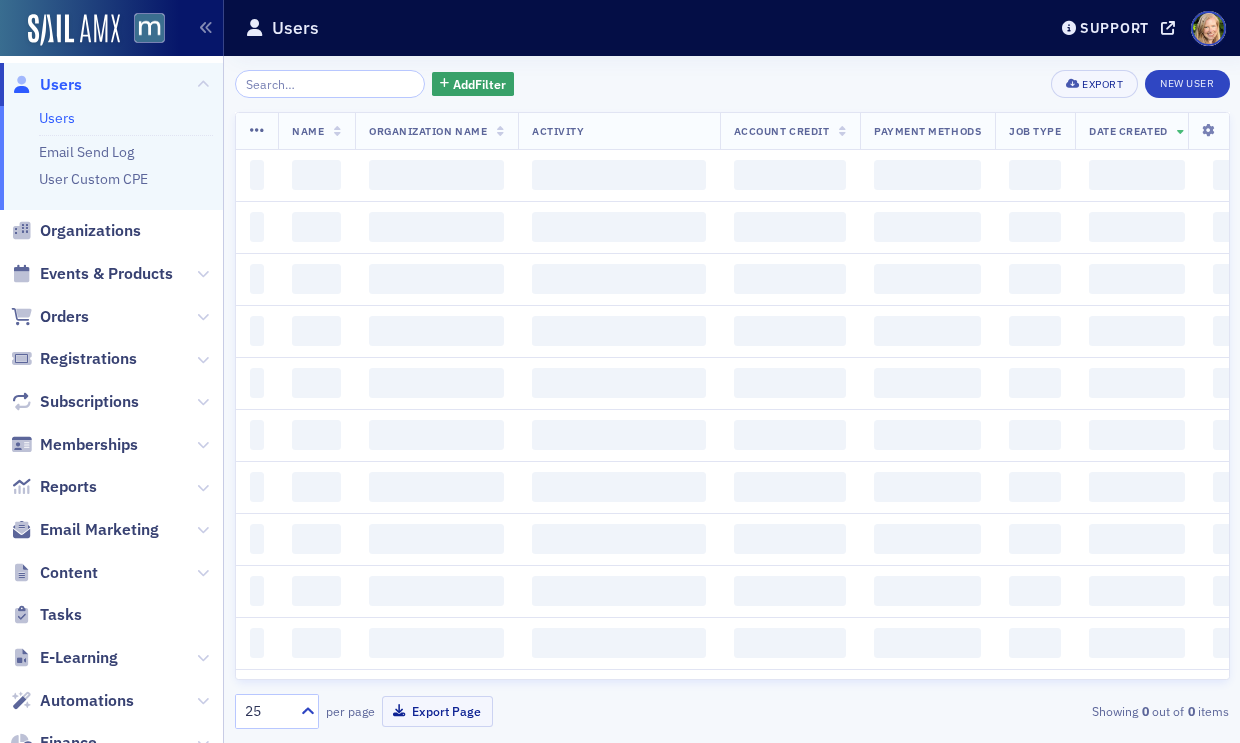 scroll, scrollTop: 0, scrollLeft: 0, axis: both 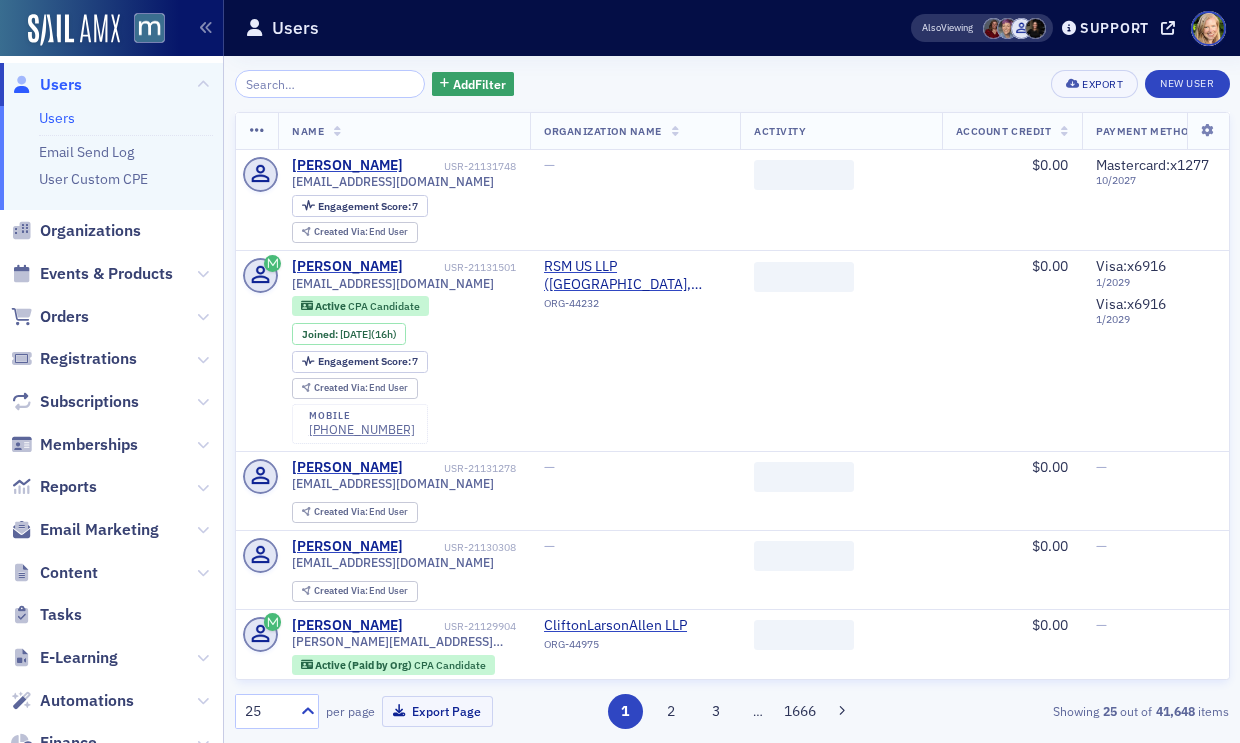 click 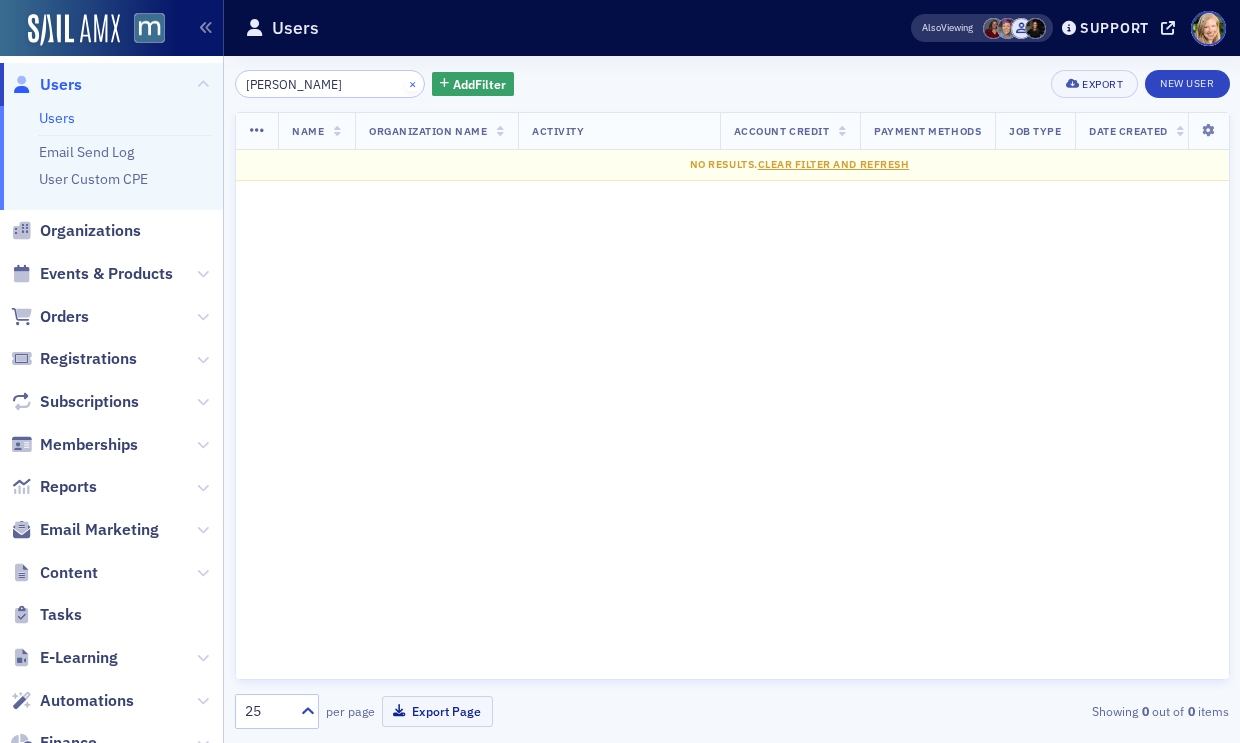 type on "Sadro" 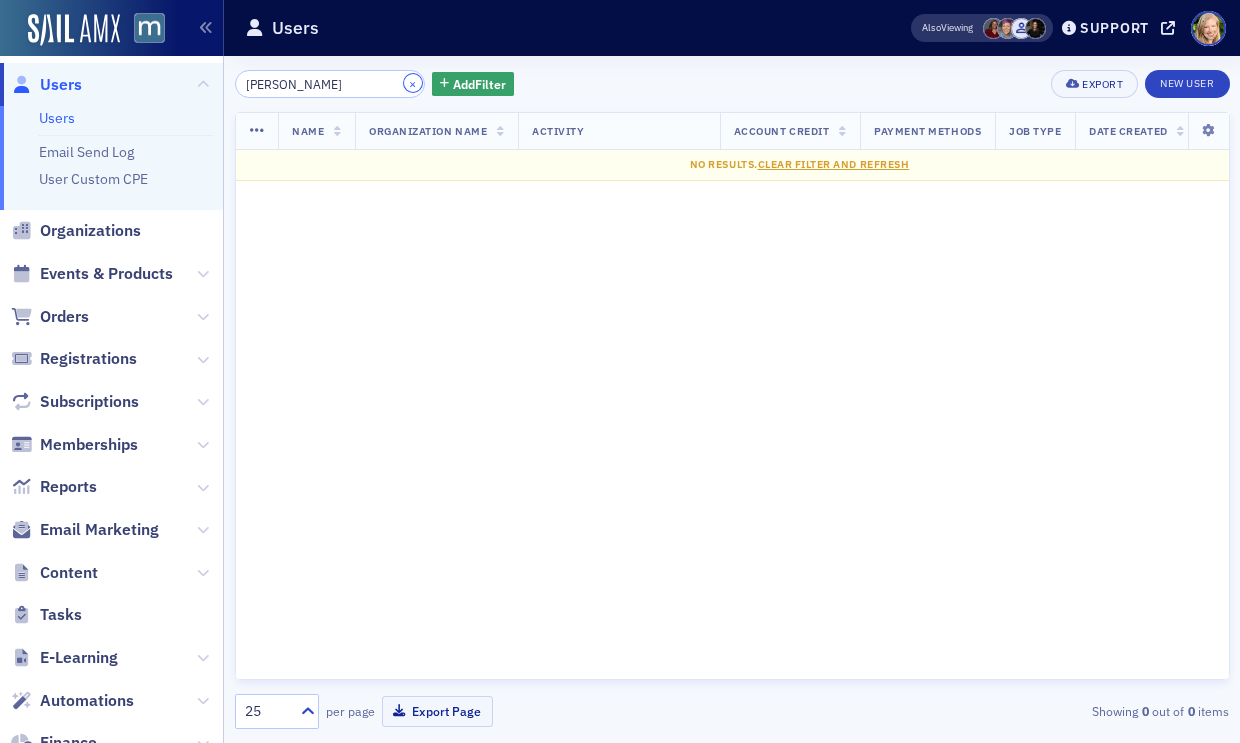 click on "×" 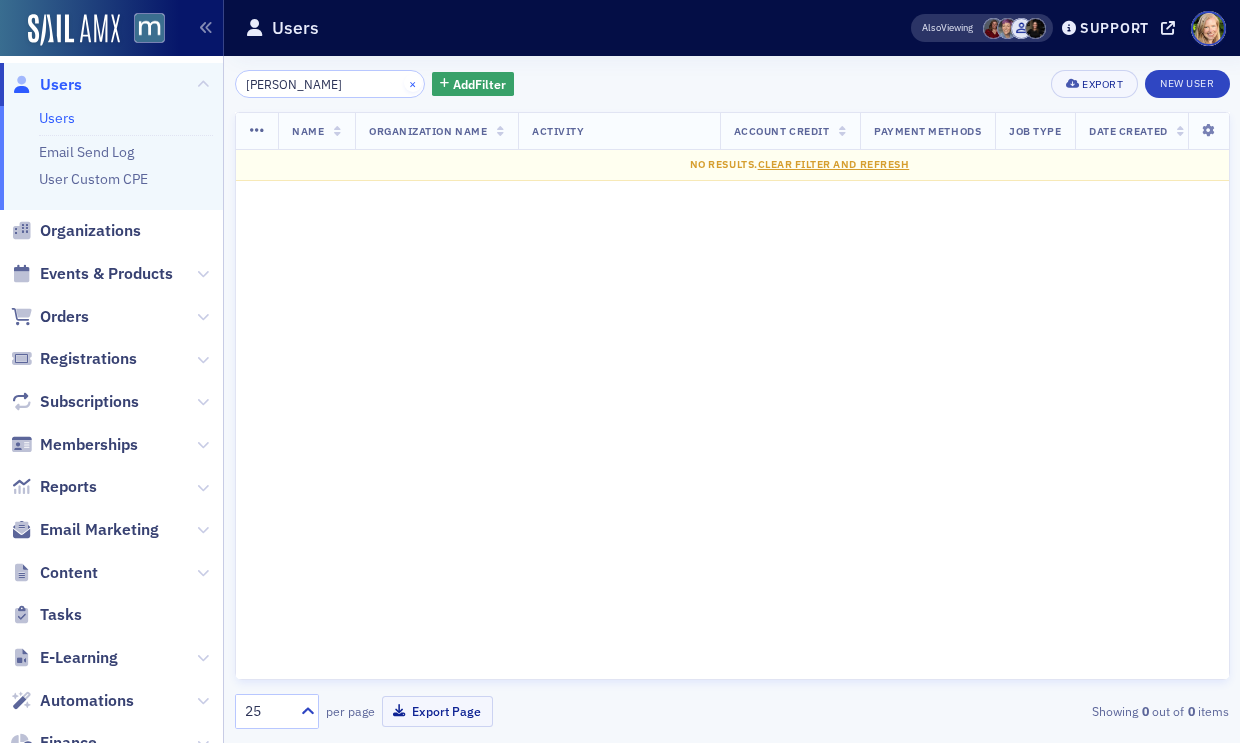 type 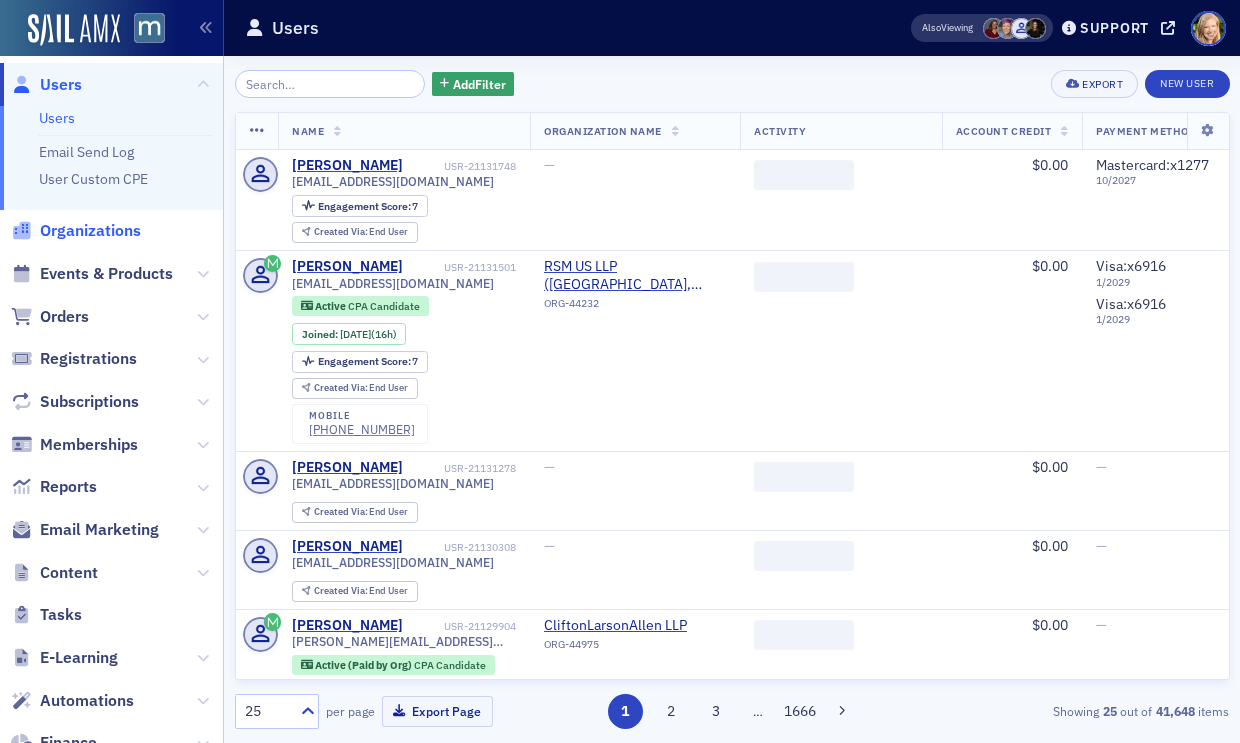 click on "Organizations" 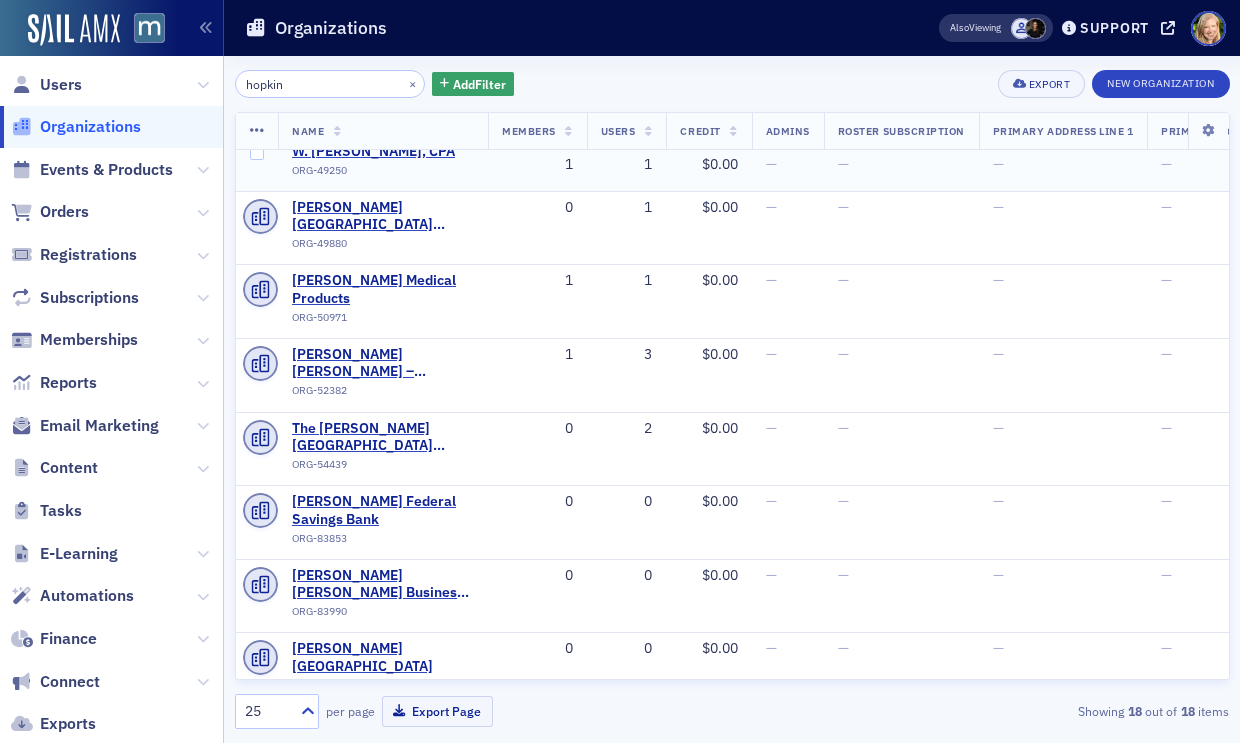 scroll, scrollTop: 0, scrollLeft: 0, axis: both 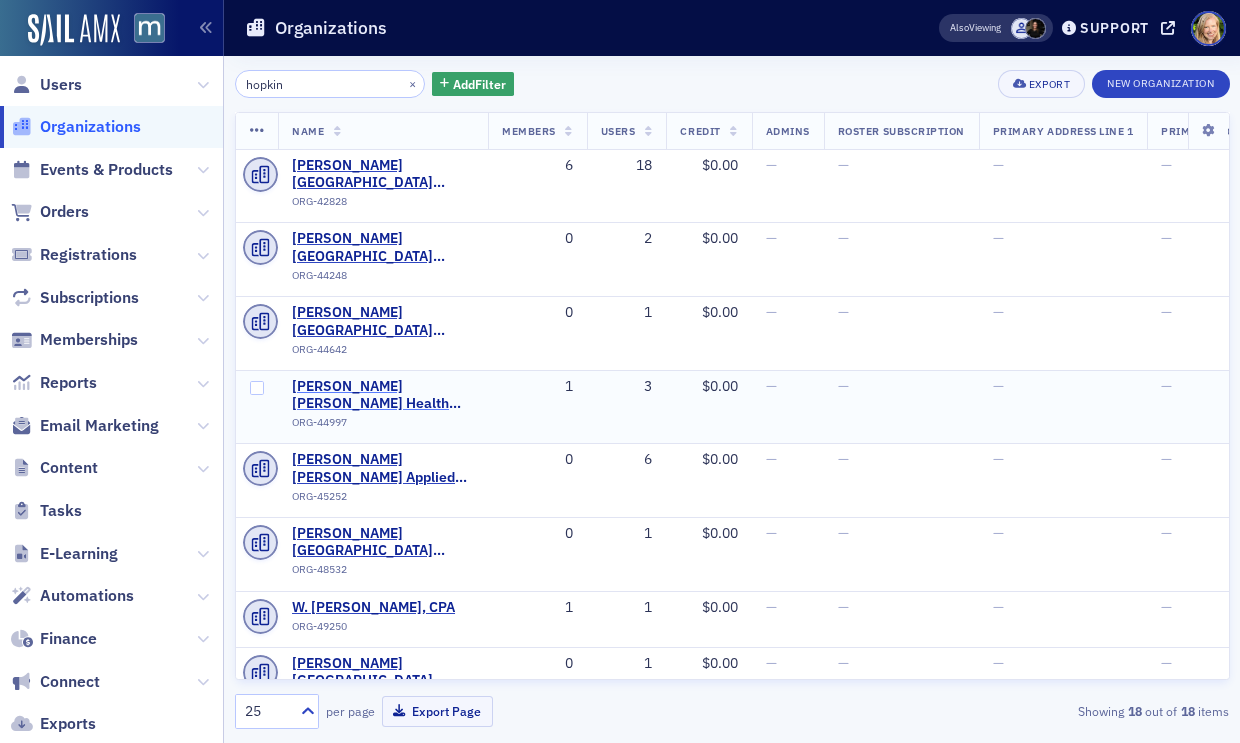 type on "hopkin" 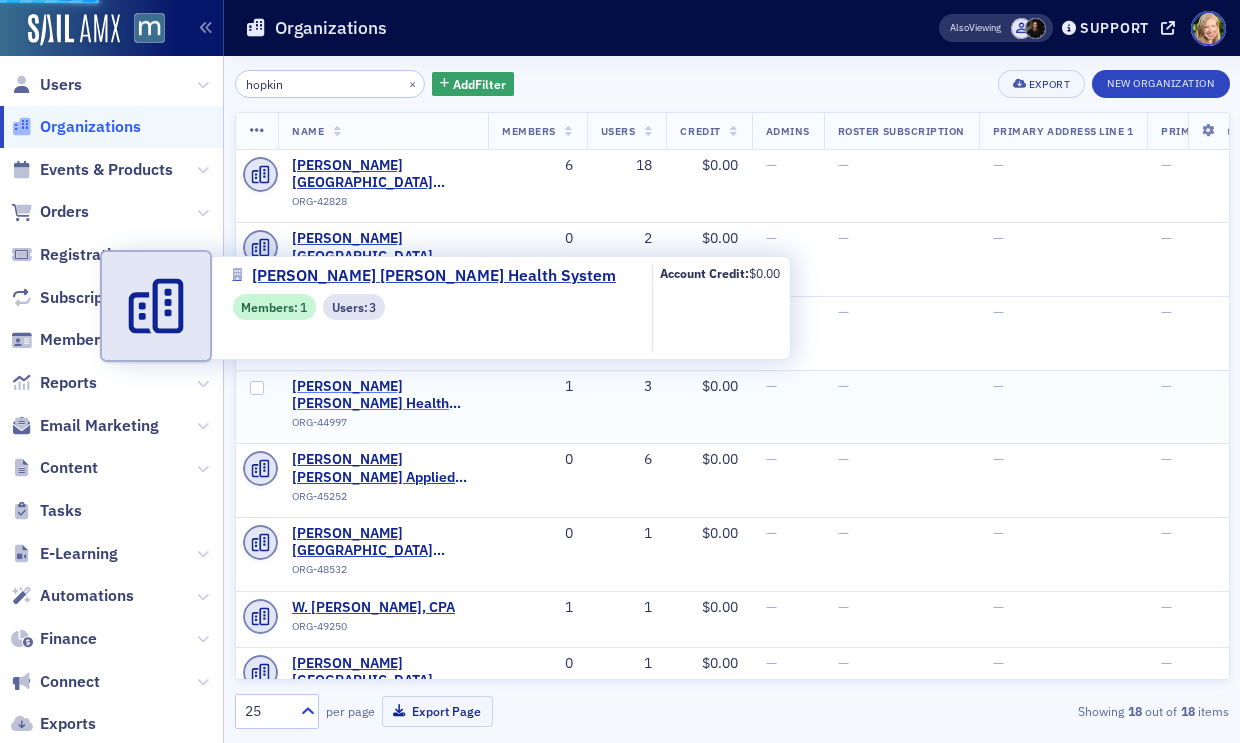 select on "US" 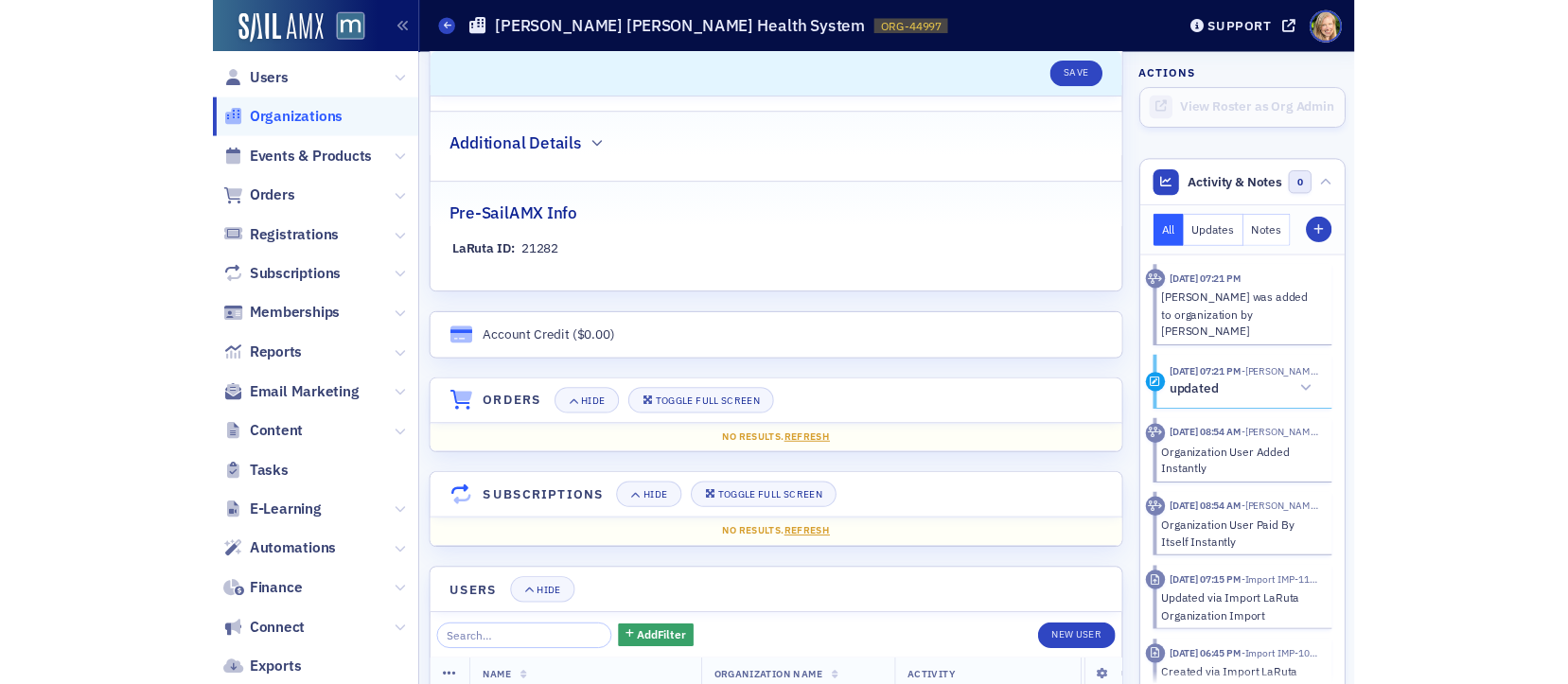 scroll, scrollTop: 1417, scrollLeft: 0, axis: vertical 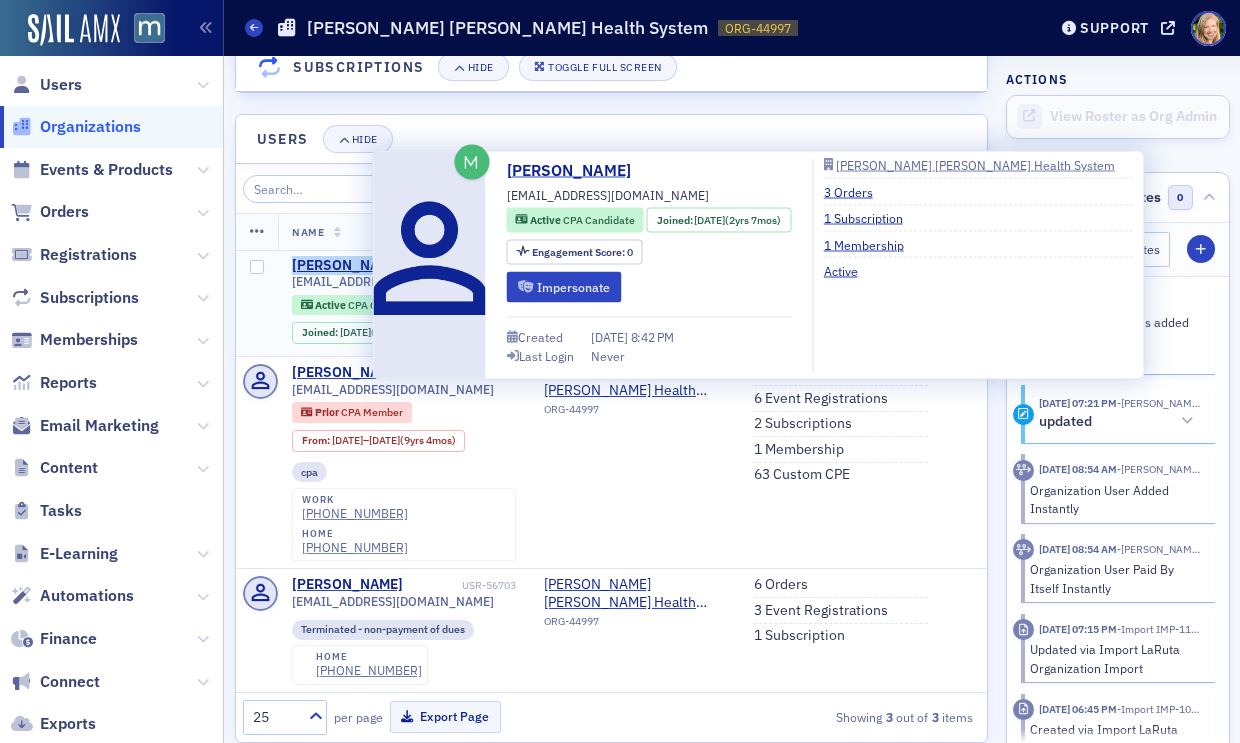 drag, startPoint x: 374, startPoint y: 267, endPoint x: 295, endPoint y: 267, distance: 79 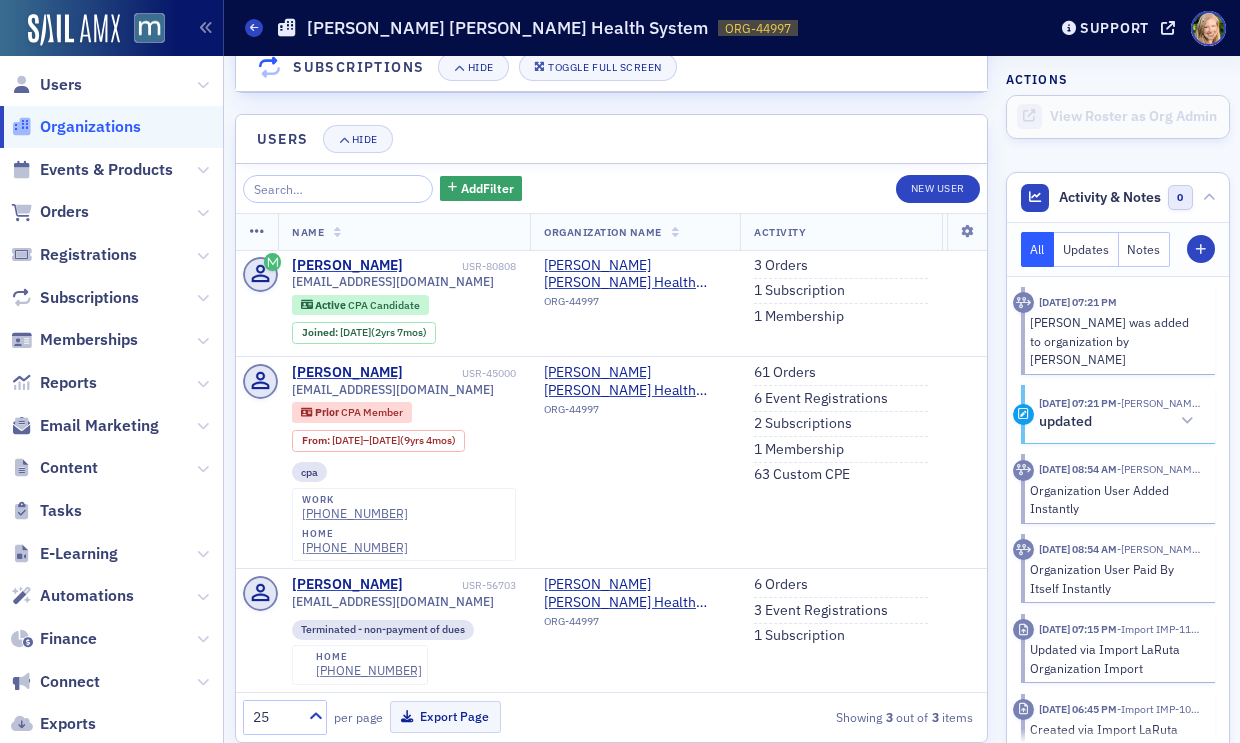 click on "Users Hide" 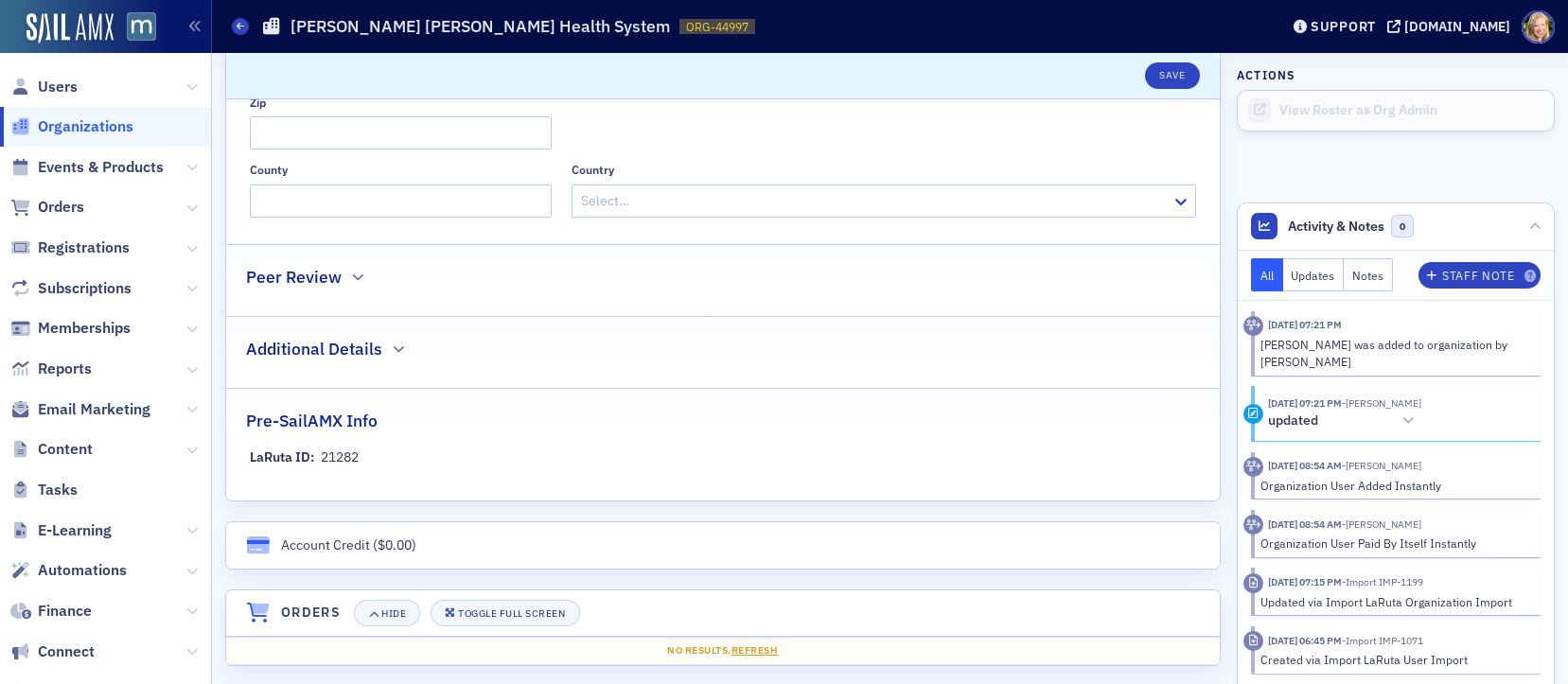 scroll, scrollTop: 0, scrollLeft: 0, axis: both 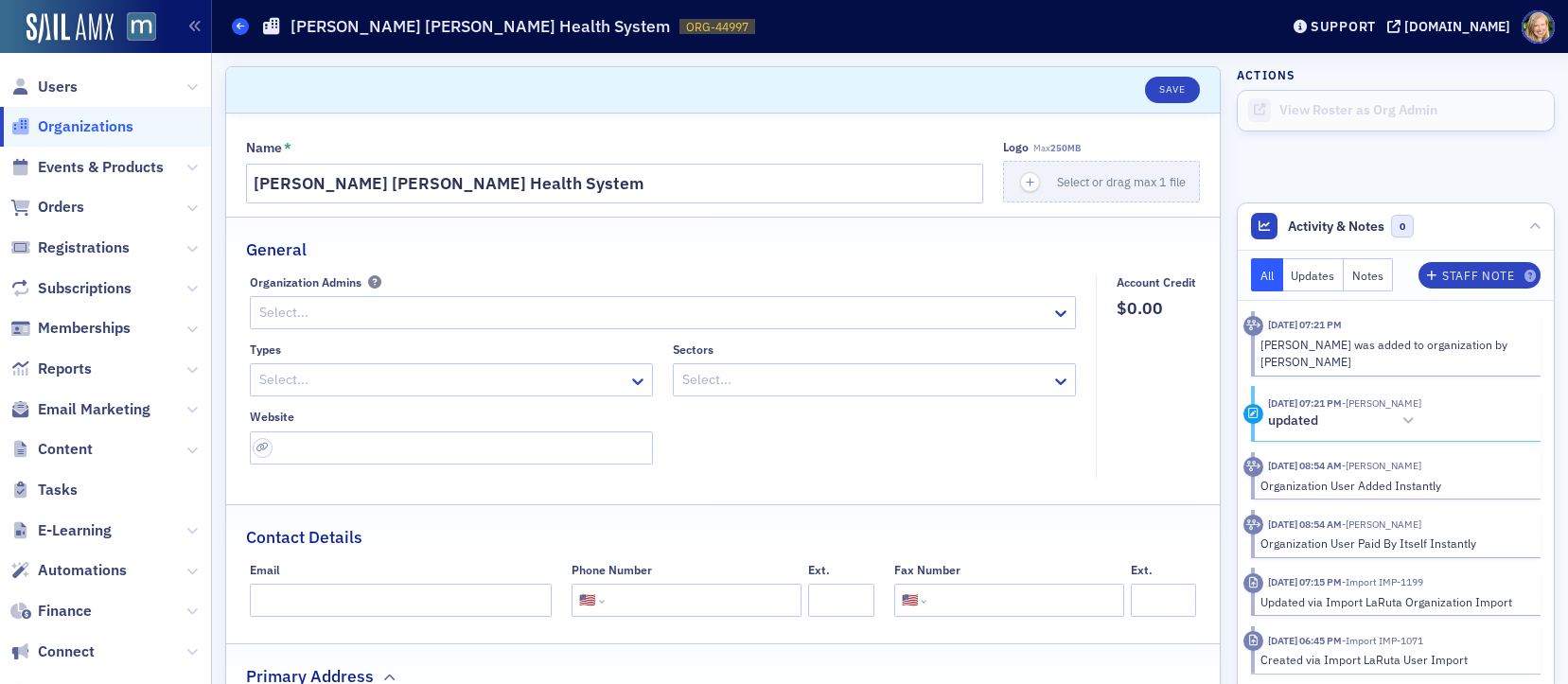 click 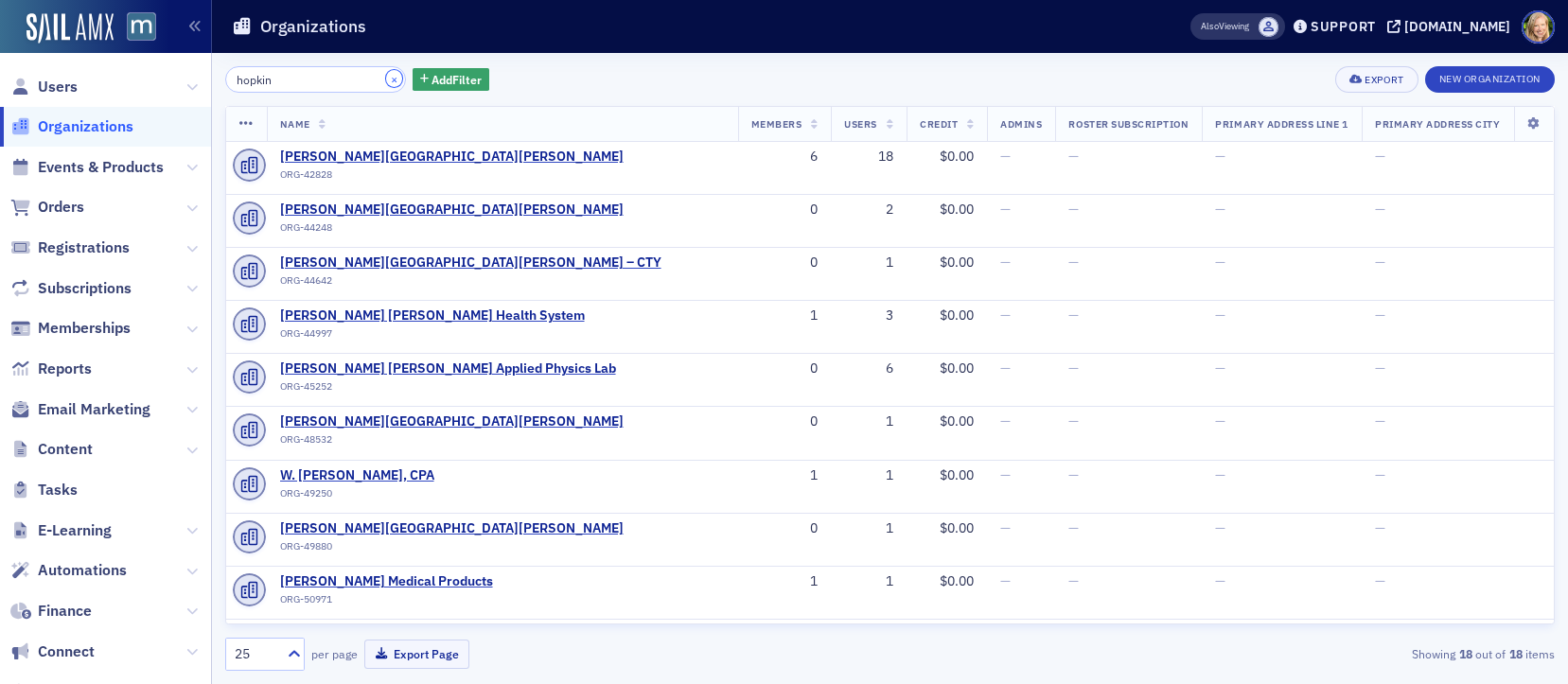 click on "×" 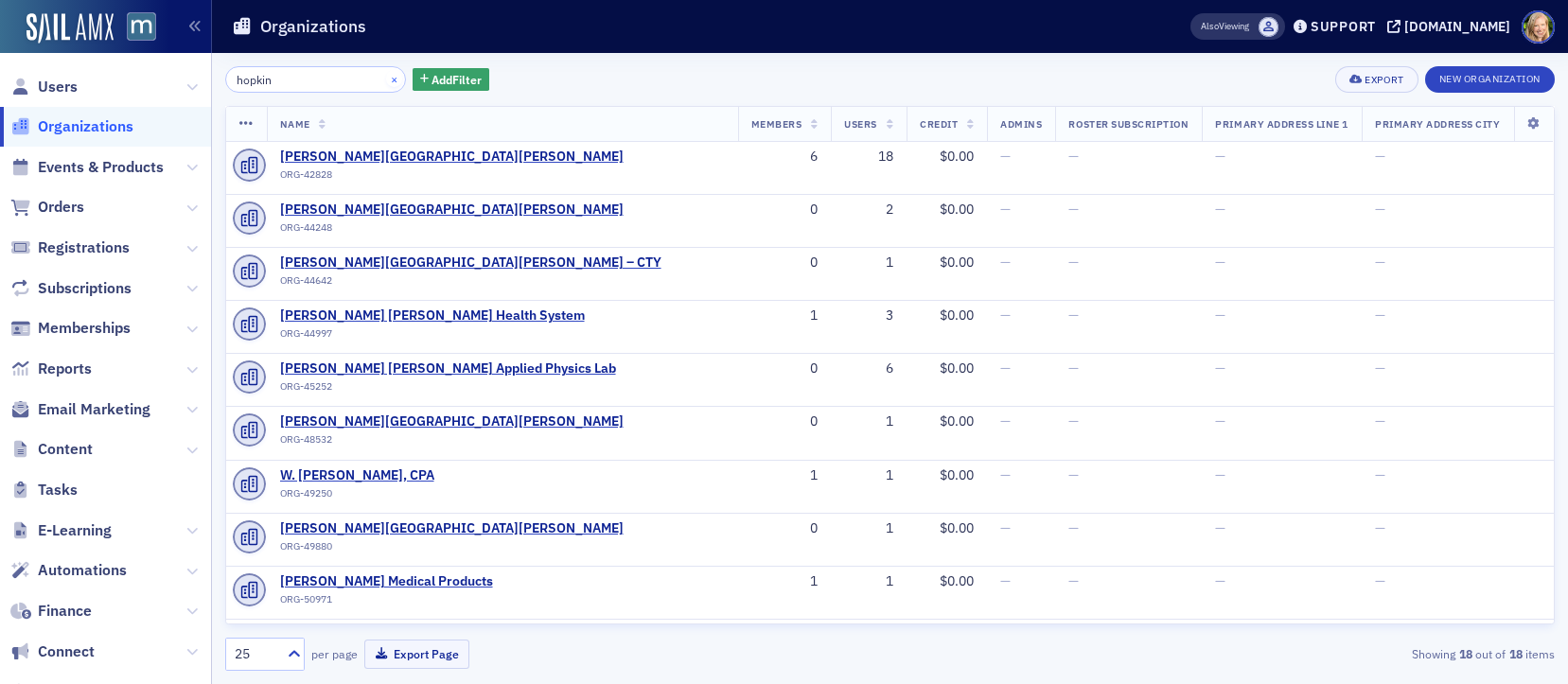 type 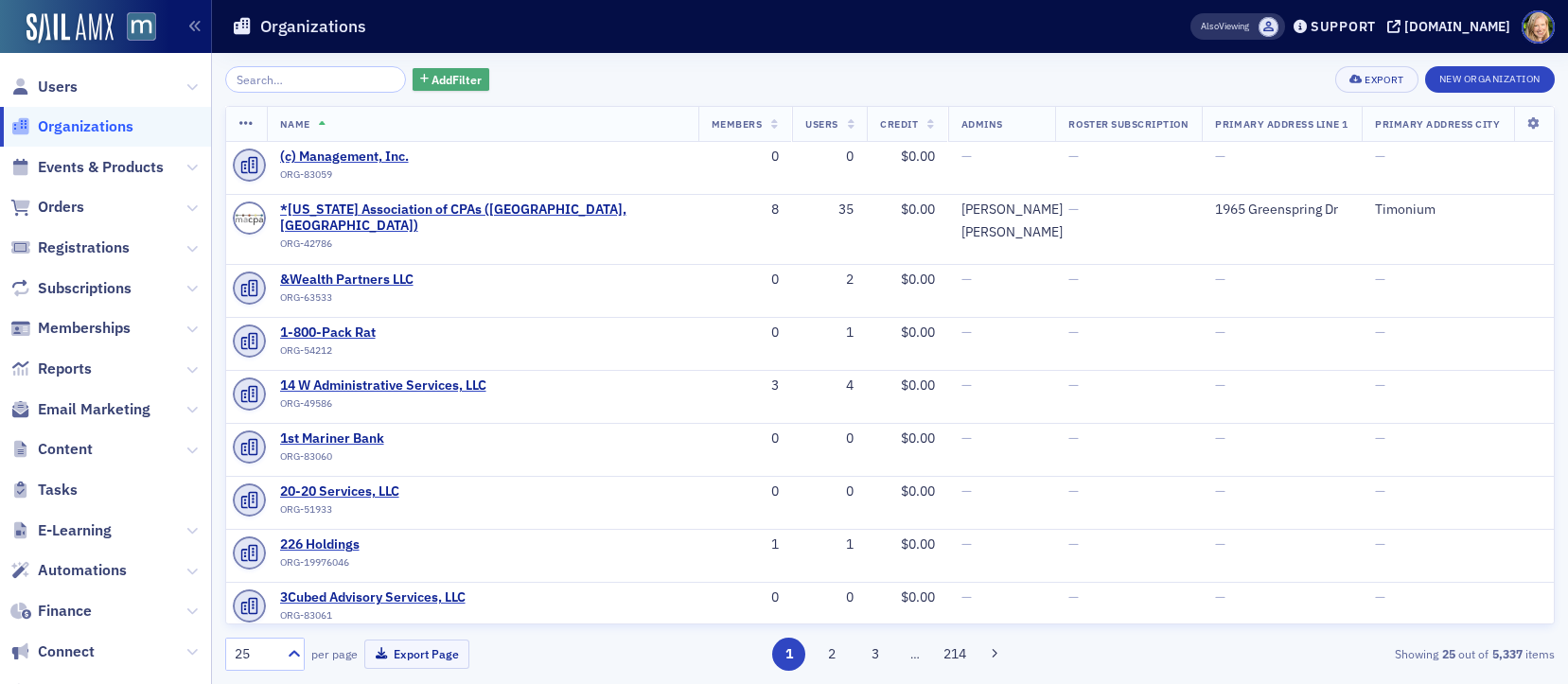 click on "Add  Filter" 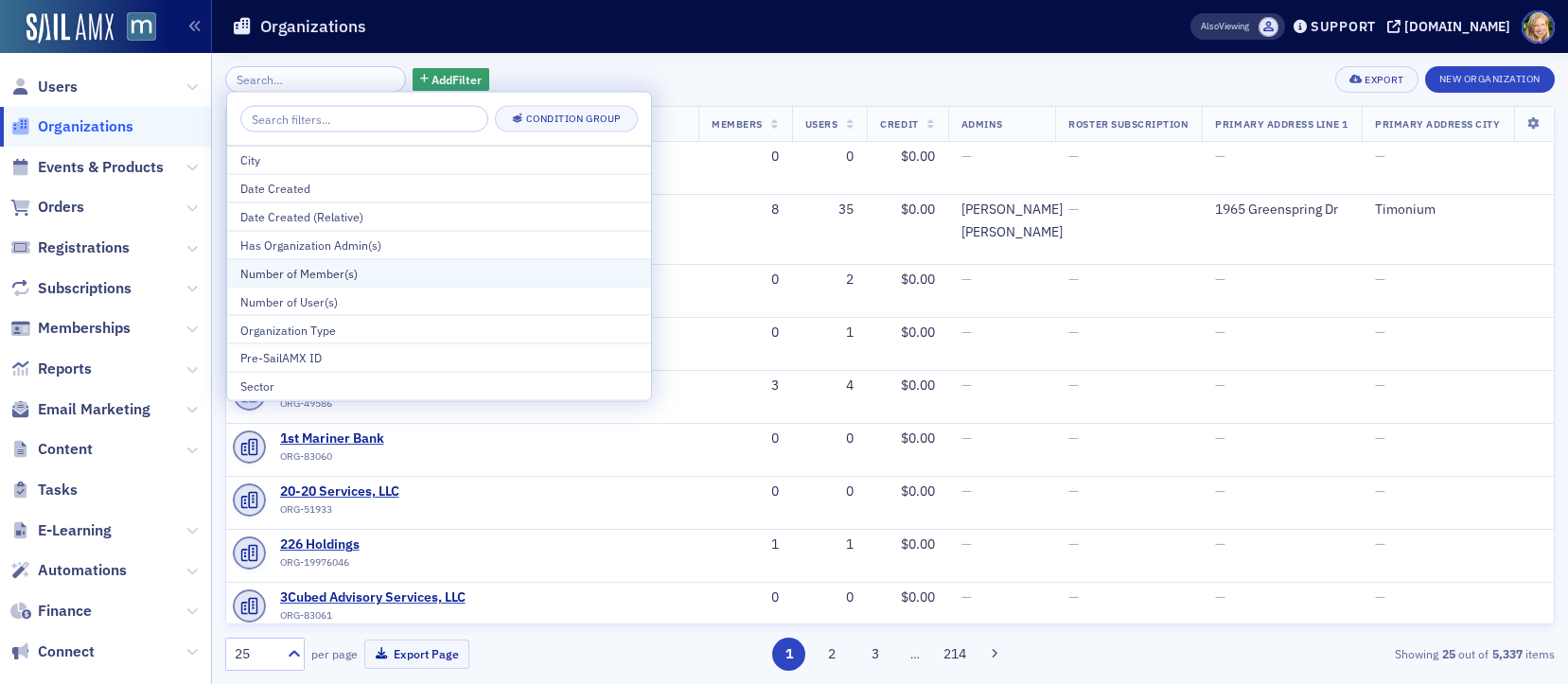 click on "Number of Member(s)" at bounding box center (439, 272) 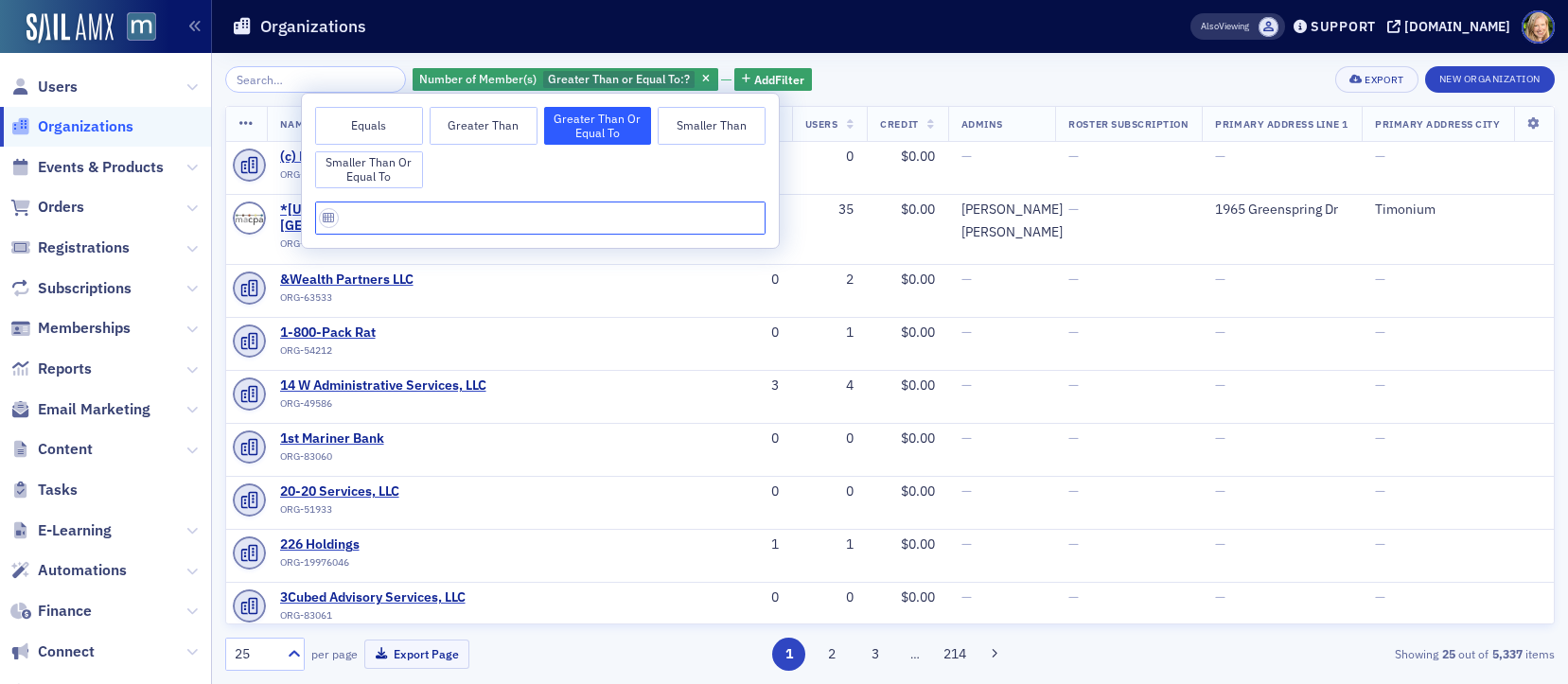 click at bounding box center [540, 218] 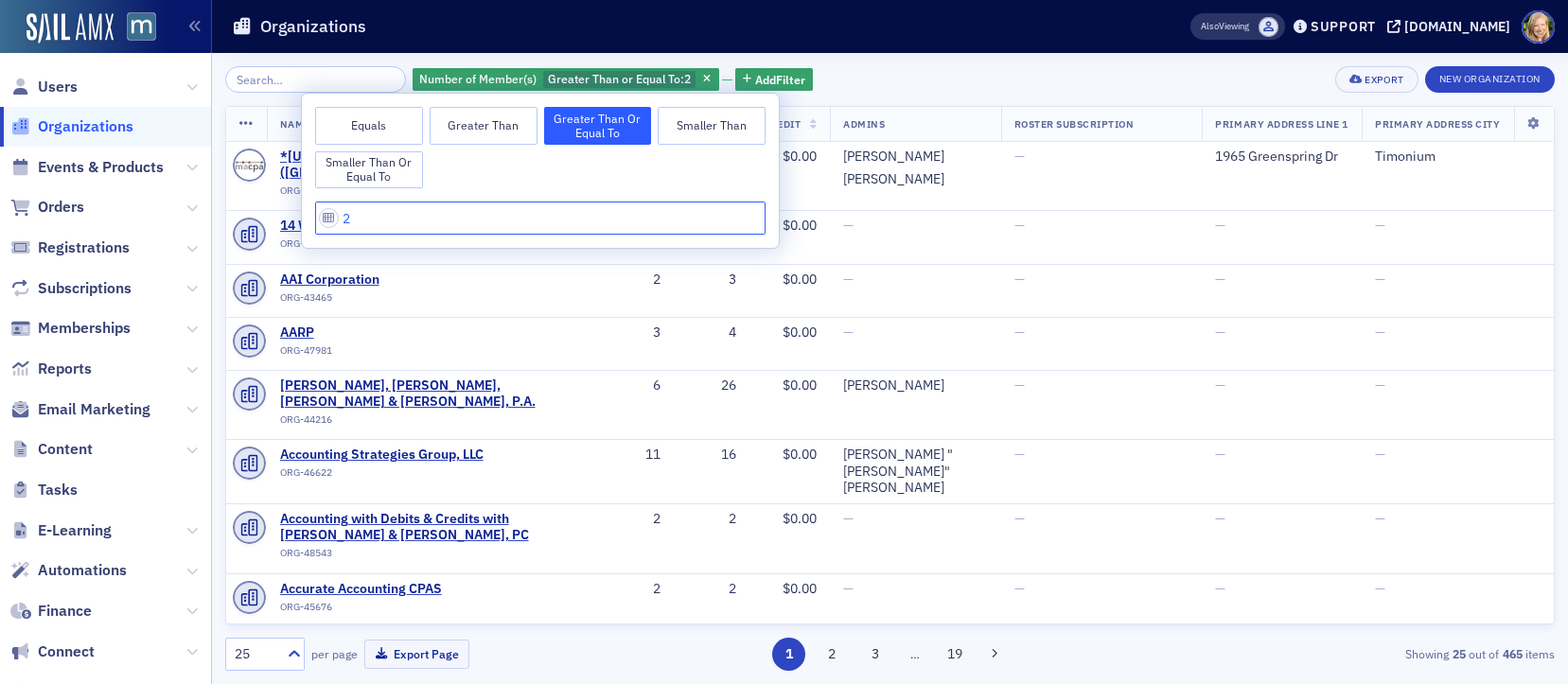 type on "2" 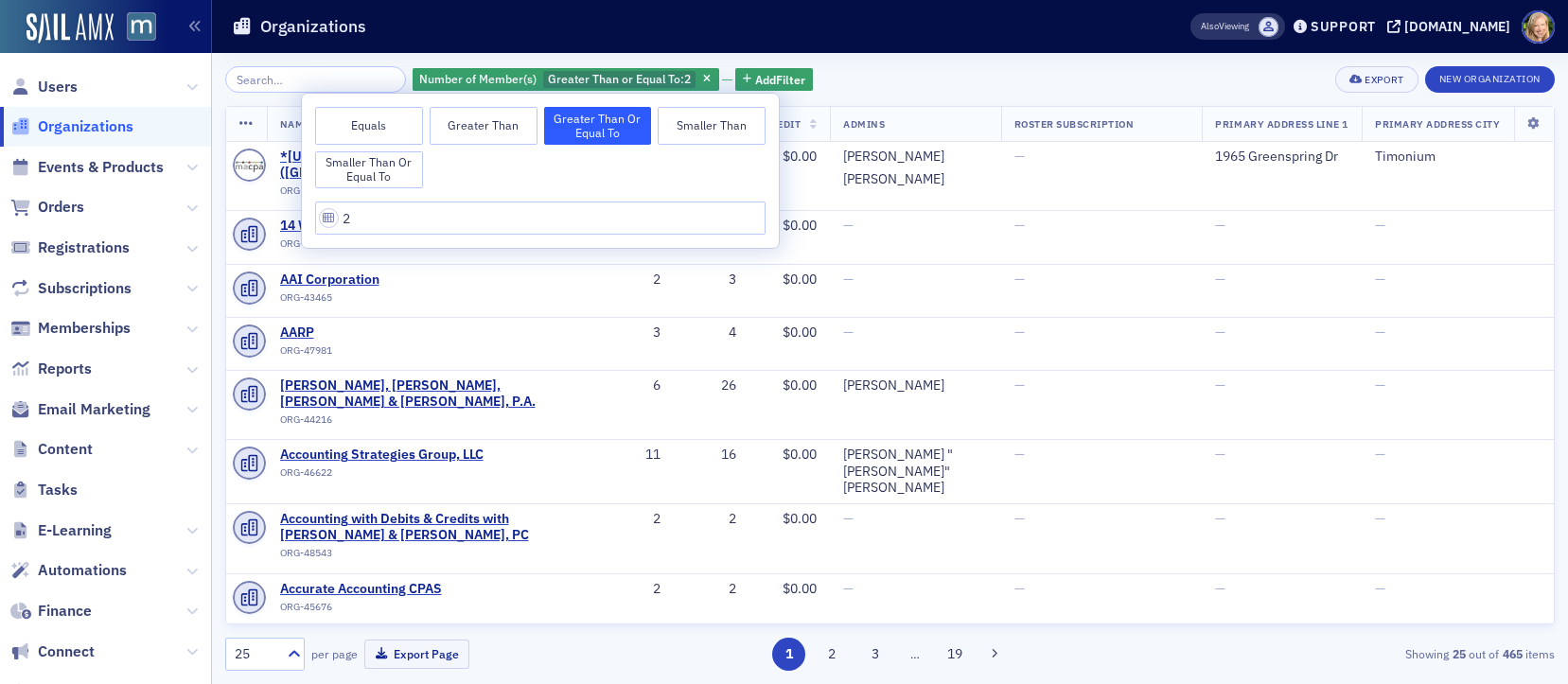 click on "Equals Greater Than Greater Than or Equal To Smaller Than Smaller Than or Equal To" at bounding box center [540, 148] 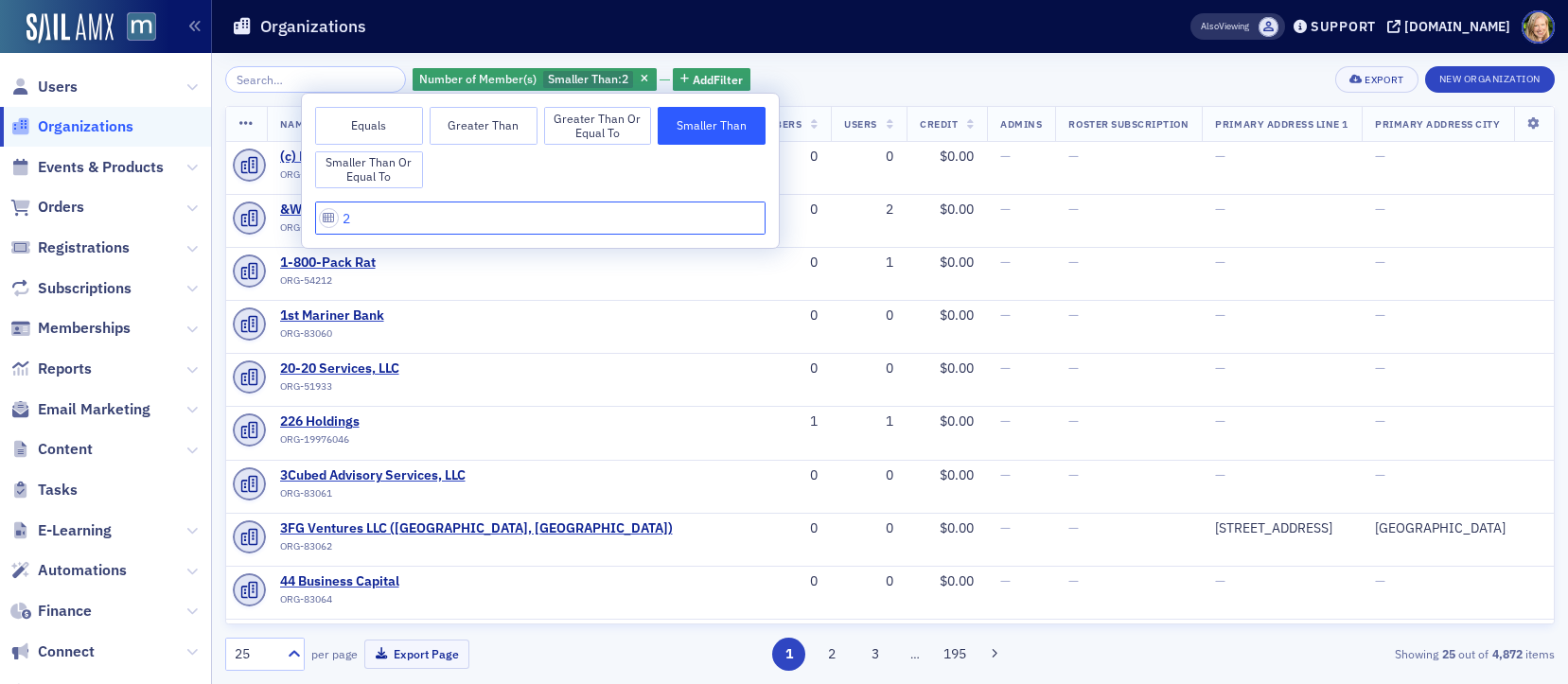 click on "2" at bounding box center [540, 218] 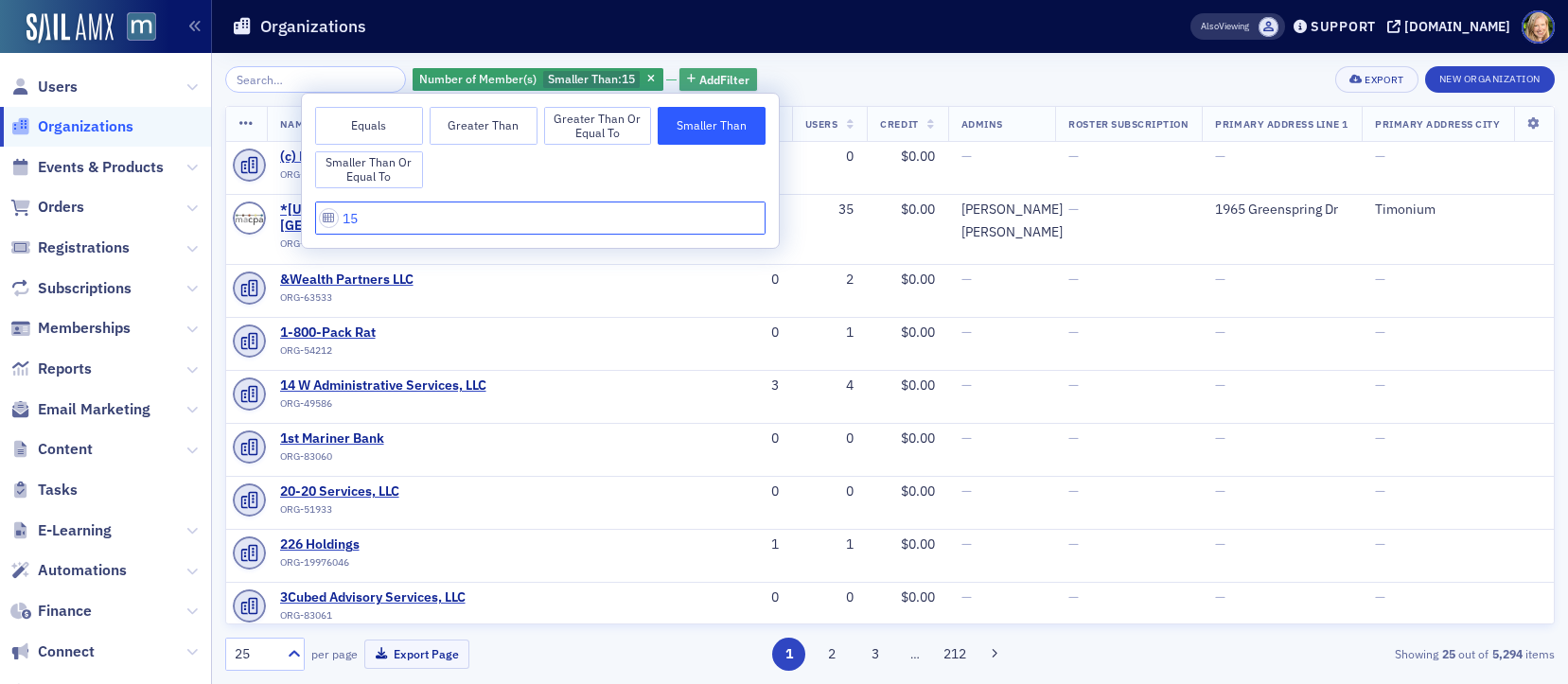 type on "15" 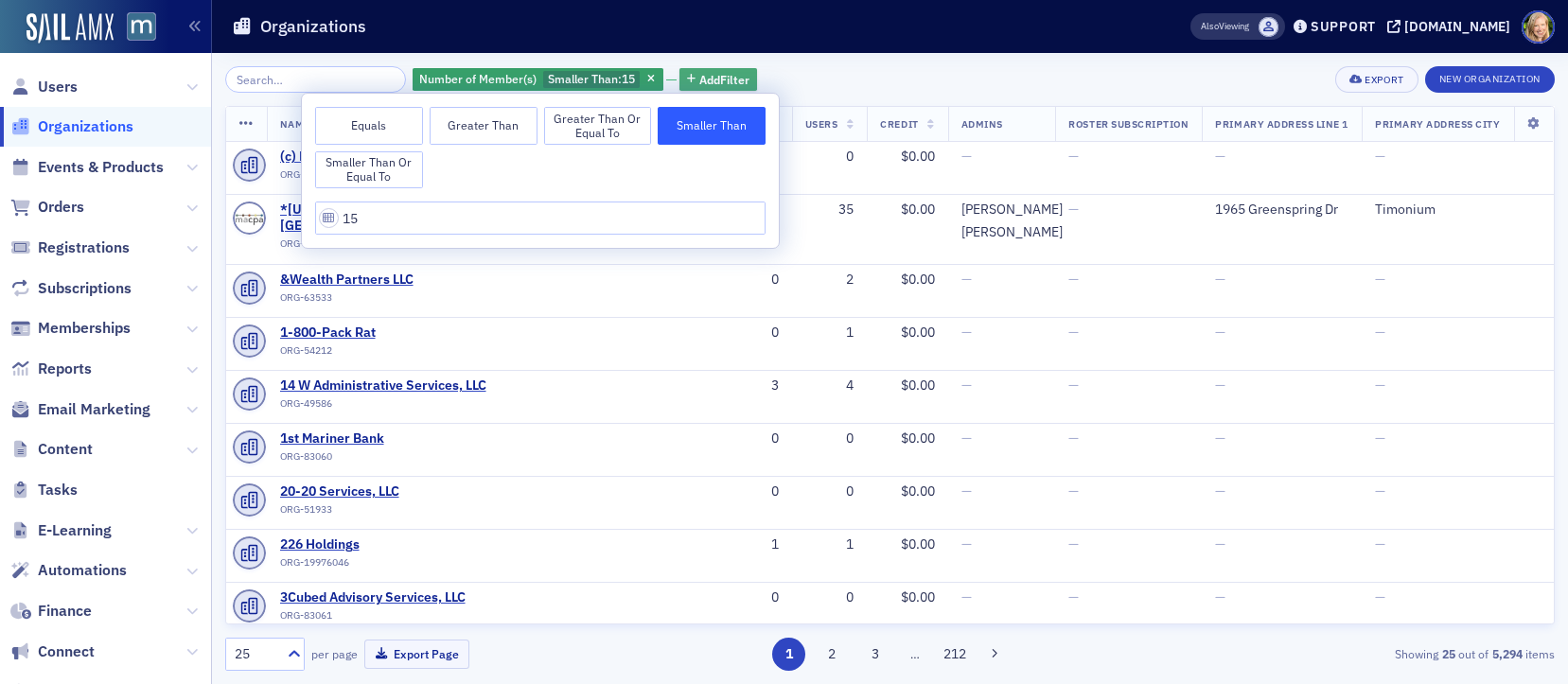 click on "Add  Filter" 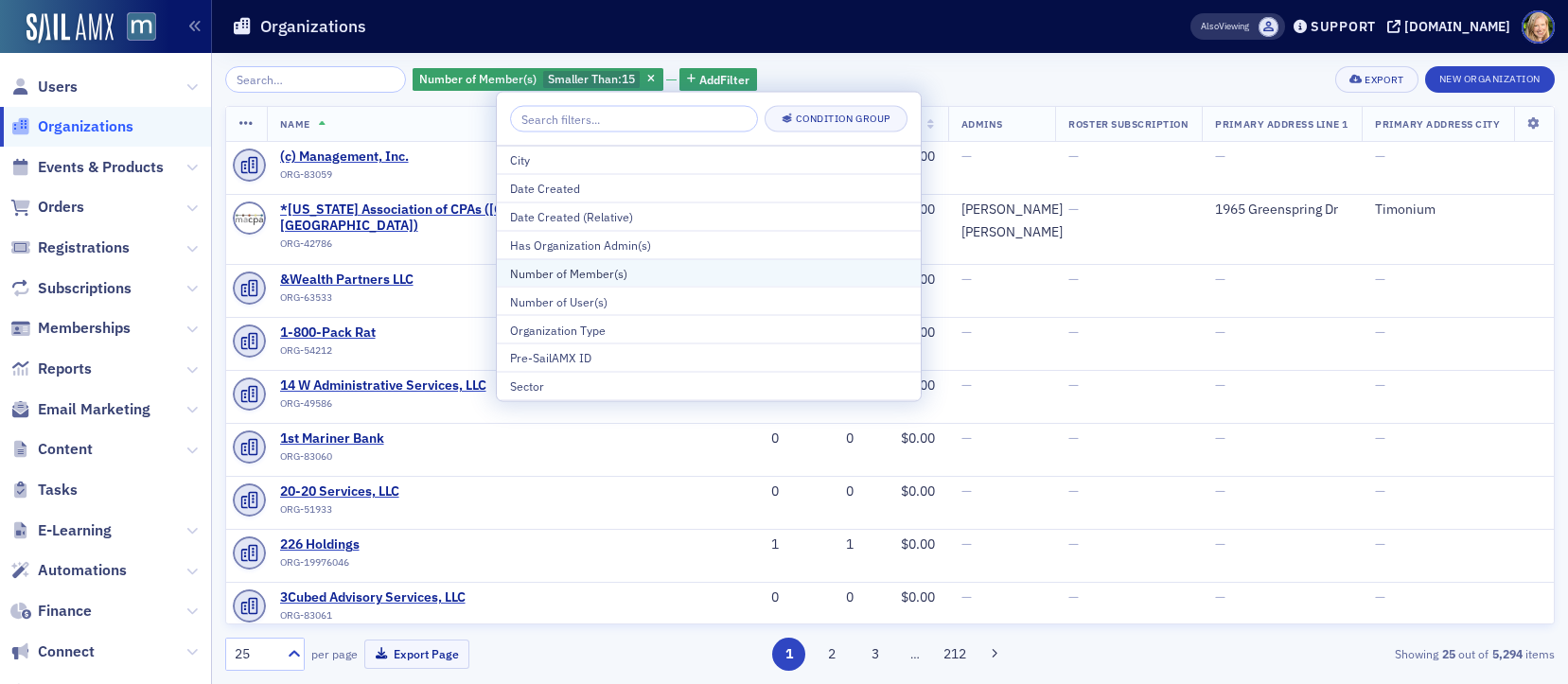 click on "Number of Member(s)" at bounding box center [709, 272] 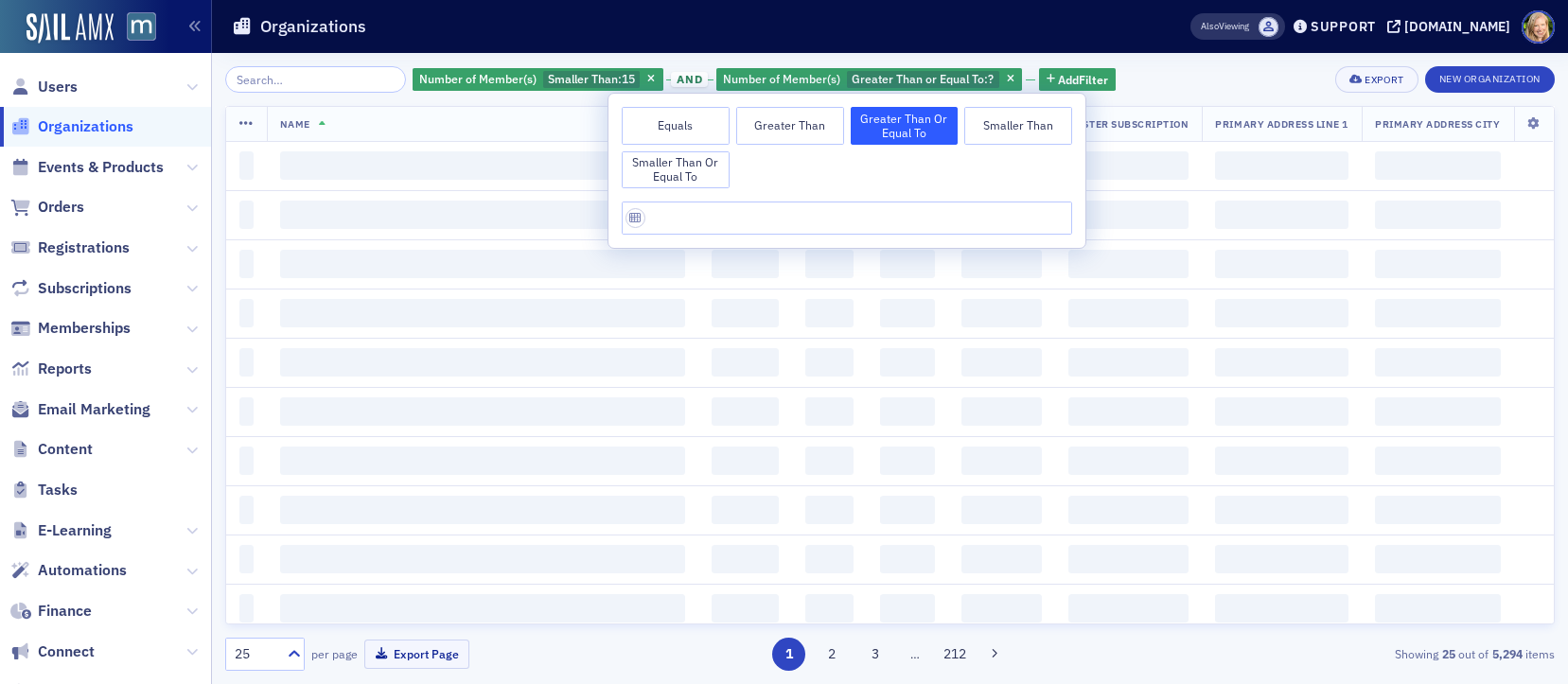 click on "Greater Than" at bounding box center (790, 126) 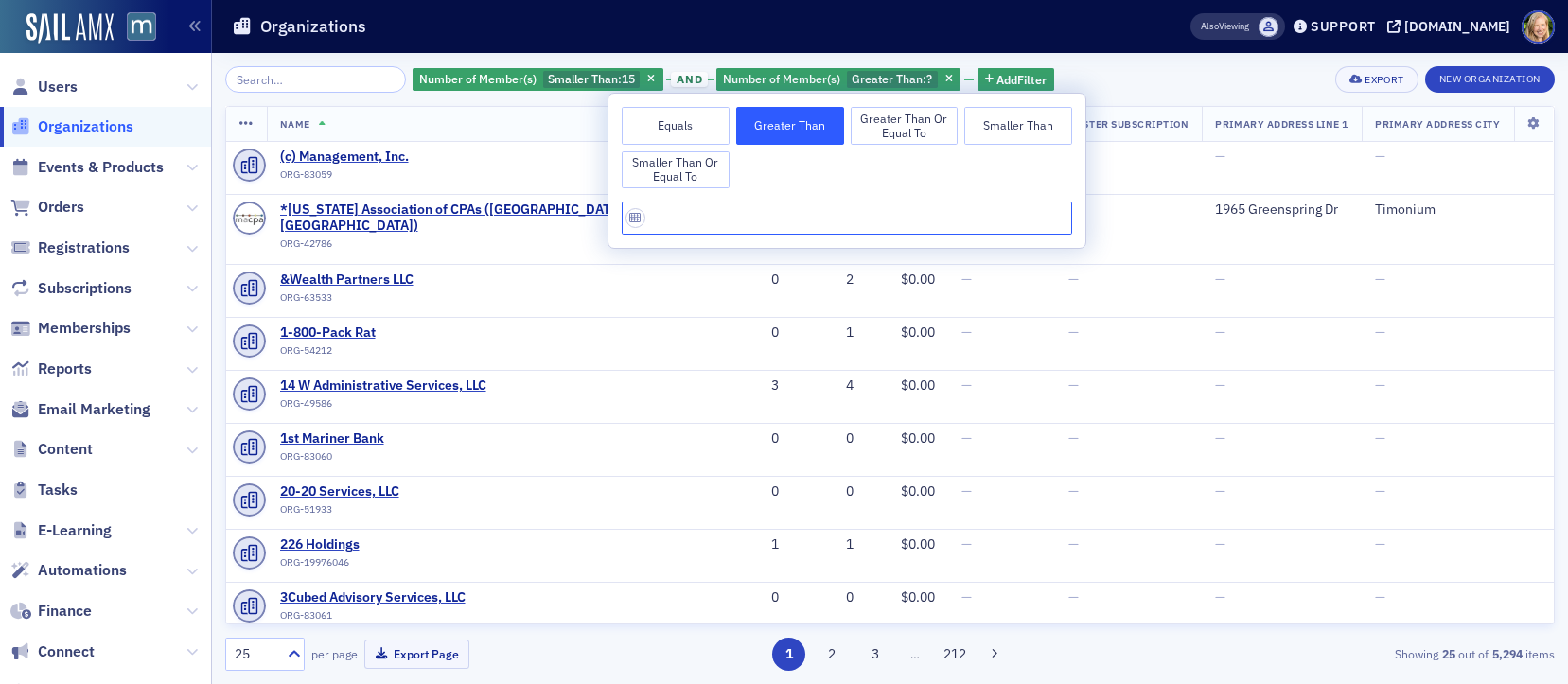 click at bounding box center (847, 218) 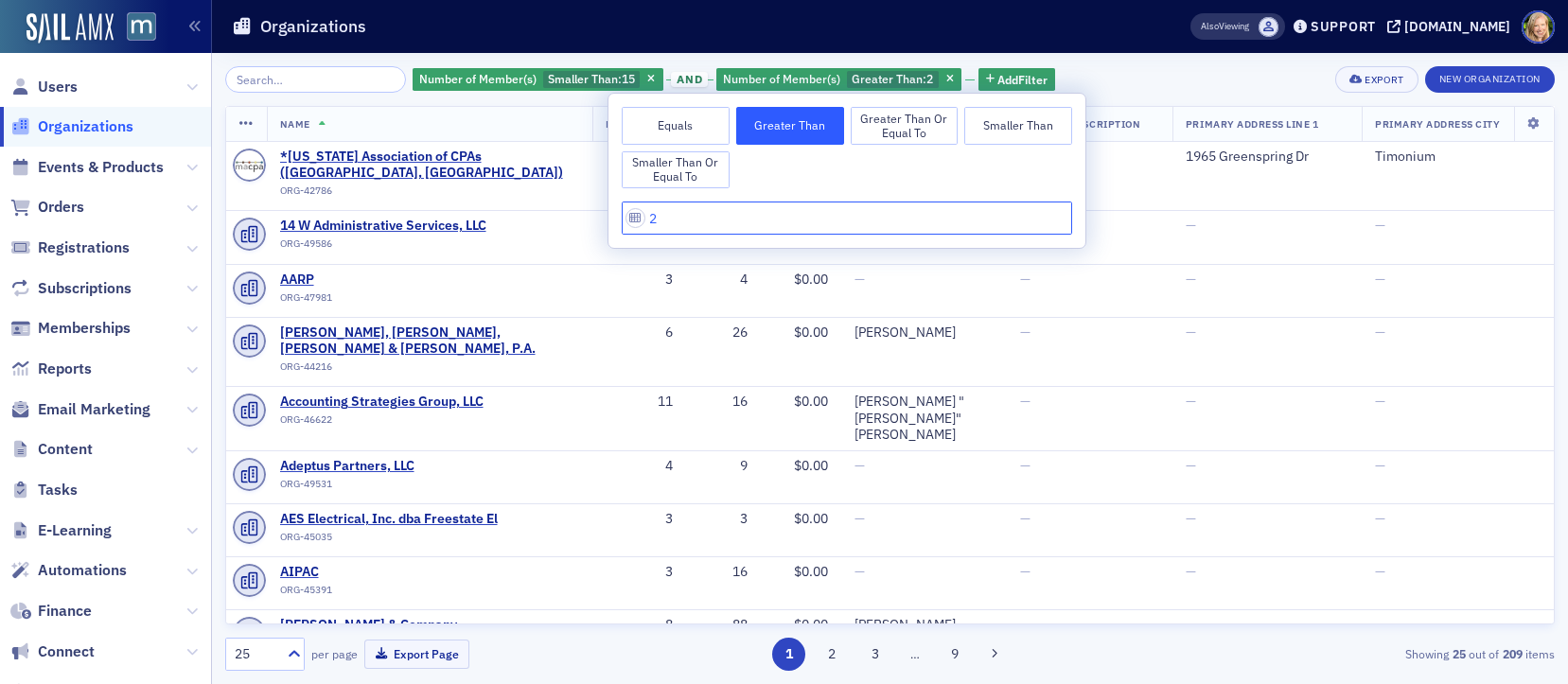 type on "2" 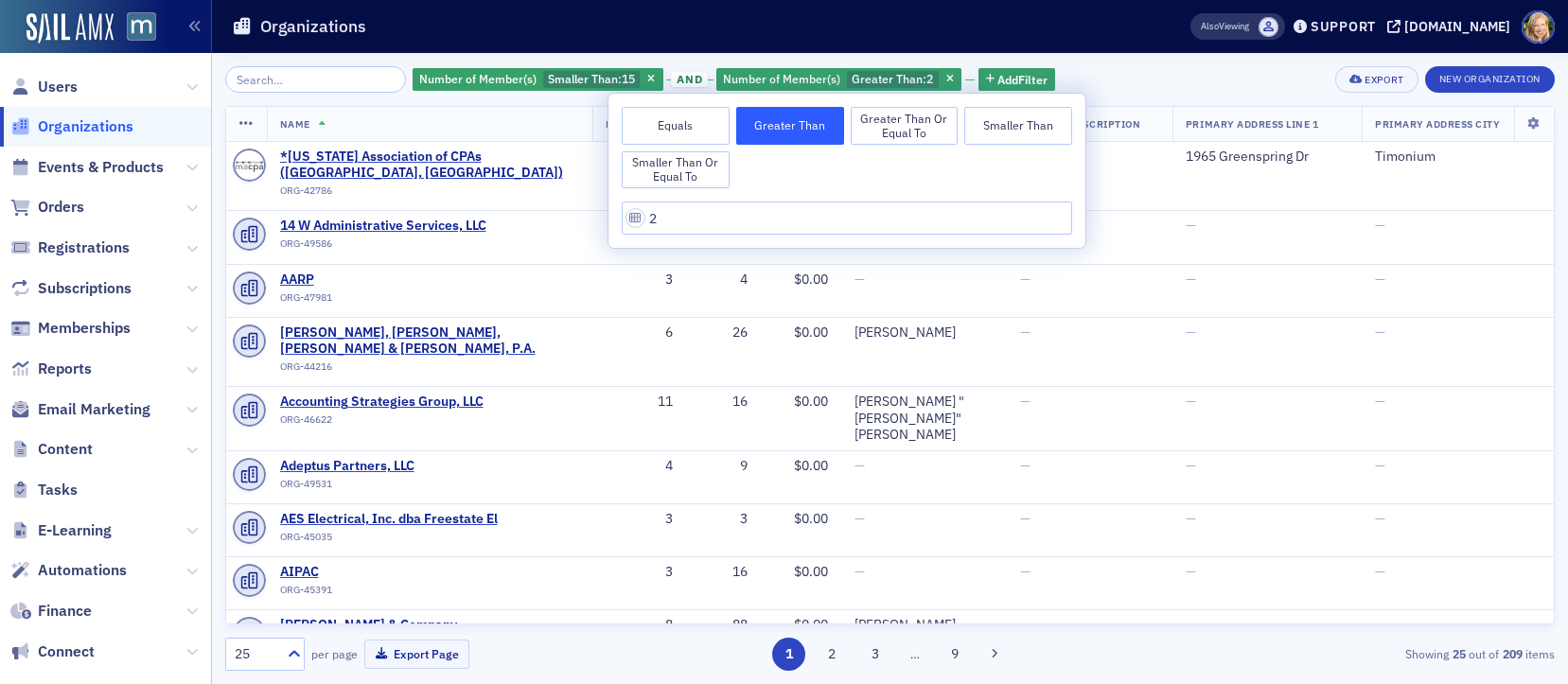 click on "Number of Member(s) Smaller Than :  15 and Number of Member(s) Greater Than :  2 Add  Filter Export New Organization   Name   Members   Users   Credit   Admins   Roster Subscription   Primary Address Line 1   Primary Address City   *Maryland Association of CPAs (Timonium, MD) ORG-42786 8 35 $0.00 Rebekah Olson Lauren McDonough — 1965 Greenspring Dr Timonium 14 W Administrative Services, LLC ORG-49586 3 4 $0.00 — — — — AARP ORG-47981 3 4 $0.00 — — — — Abrams, Foster, Nole & Williams, P.A. ORG-44216 6 26 $0.00 Takeithia Harris — — — Accounting Strategies Group, LLC ORG-46622 11 16 $0.00 Barbara "Barb" Callahan — — — Adeptus Partners, LLC ORG-49531 4 9 $0.00 — — — — AES Electrical, Inc. dba Freestate El ORG-45035 3 3 $0.00 — — — — AIPAC ORG-45391 3 16 $0.00 — — — — Allmond & Company ORG-44626 8 88 $0.00 Shari Griffin — — — Almacy & Company, CPAs, P.A. ORG-47973 4 4 $0.00 — — — — Alta CPA Group, LLC (Annapolis, MD) ORG-44955 3 9 $0.00 Annual   3" 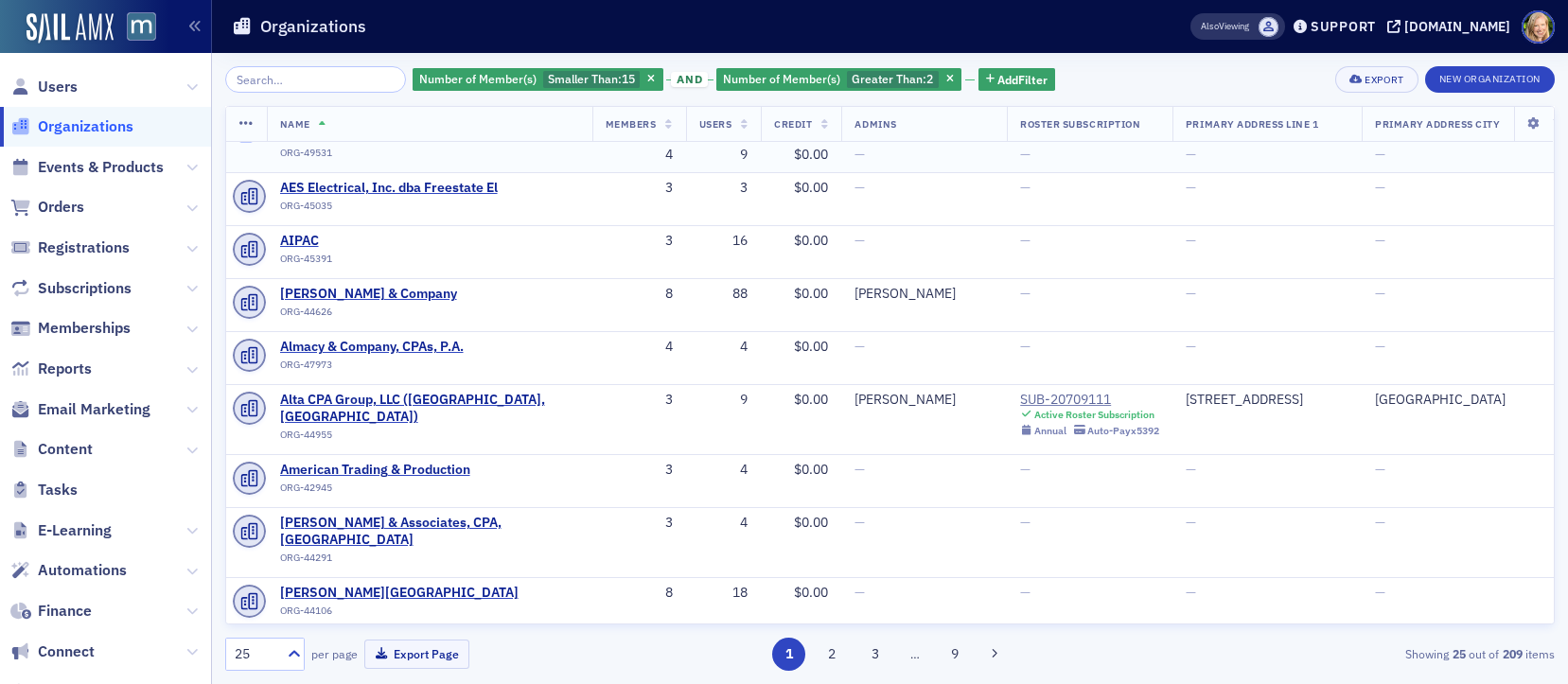scroll, scrollTop: 332, scrollLeft: 0, axis: vertical 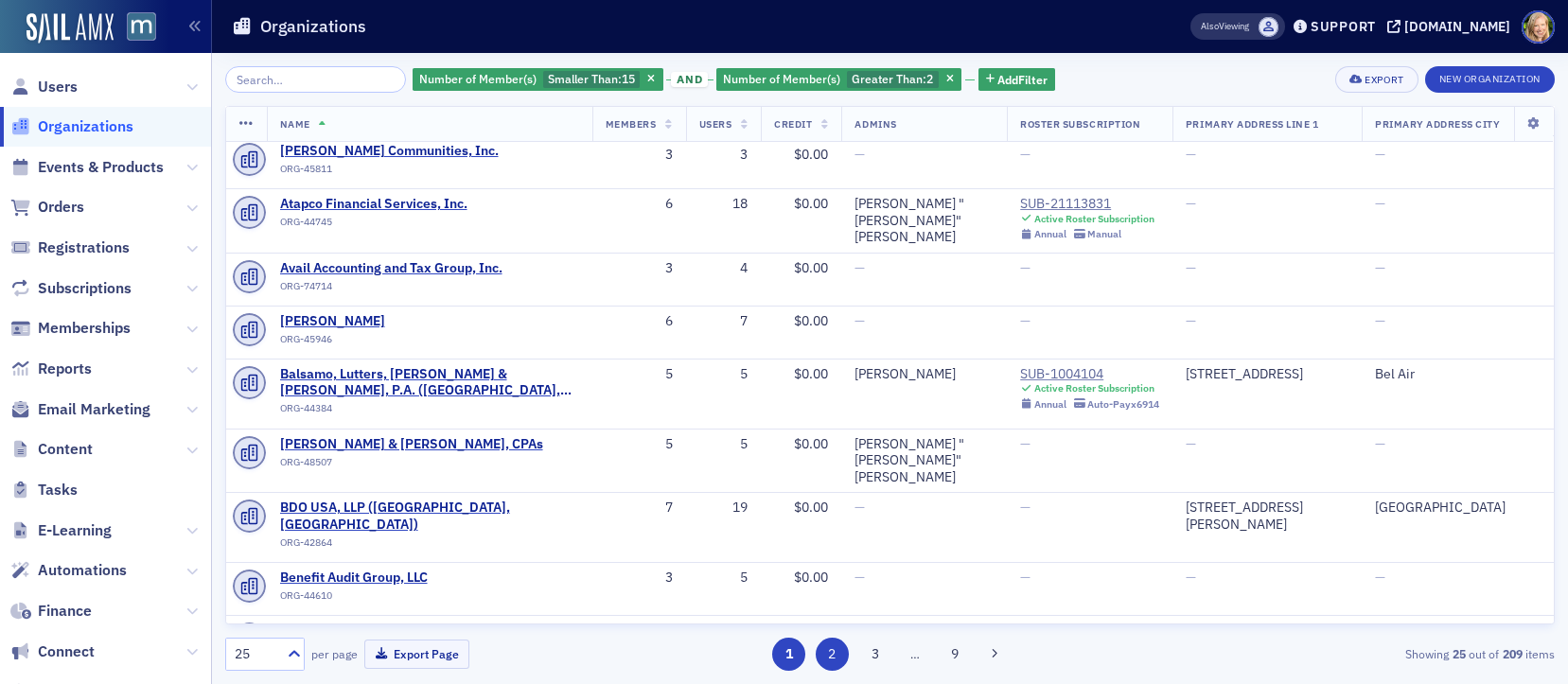 click on "2" 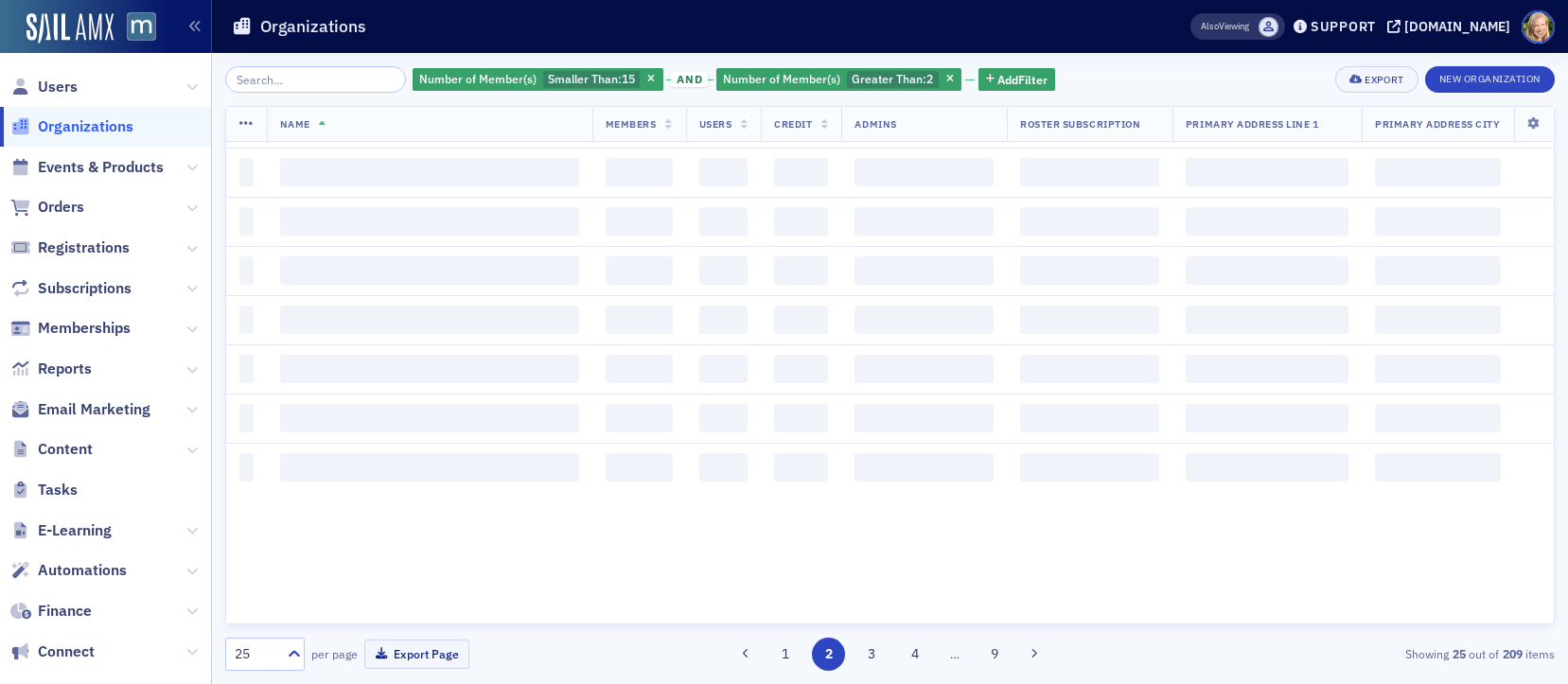 scroll, scrollTop: 0, scrollLeft: 0, axis: both 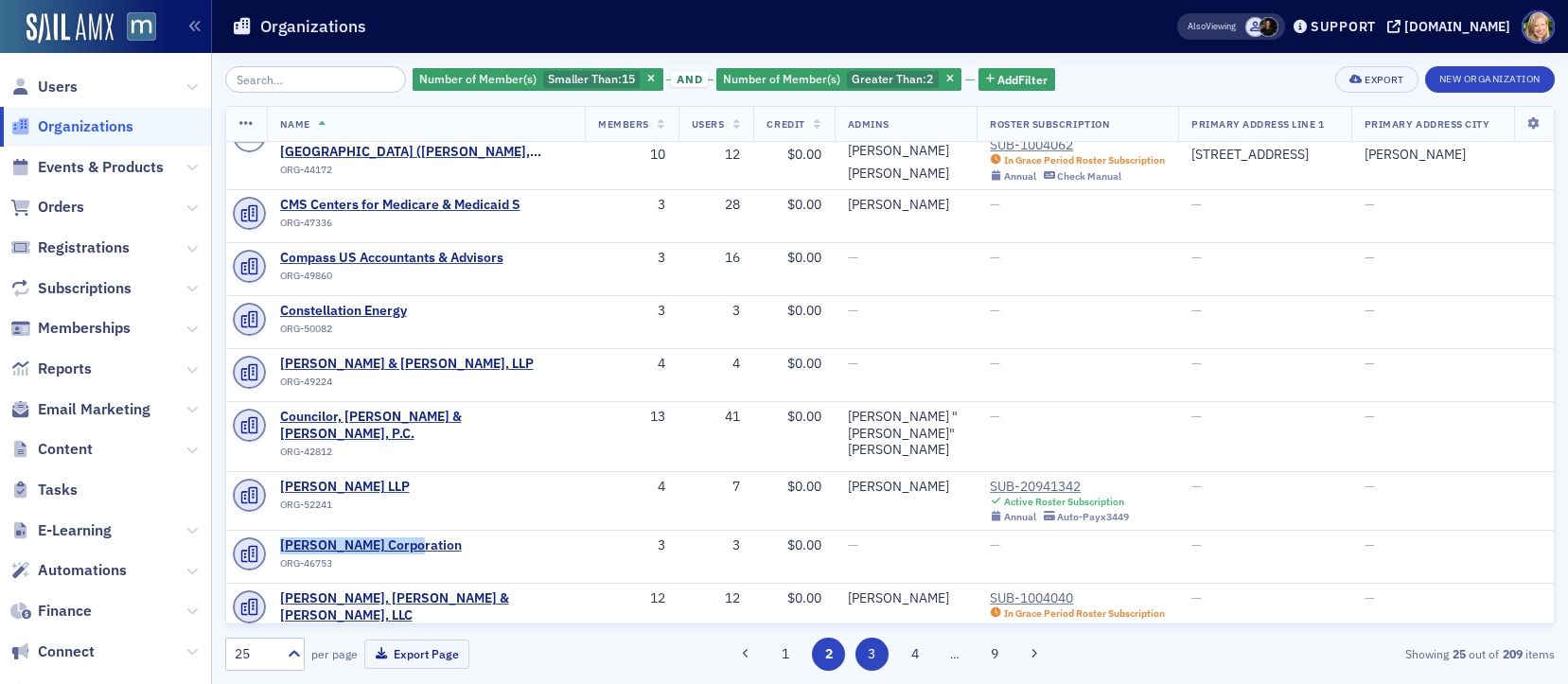 click on "3" 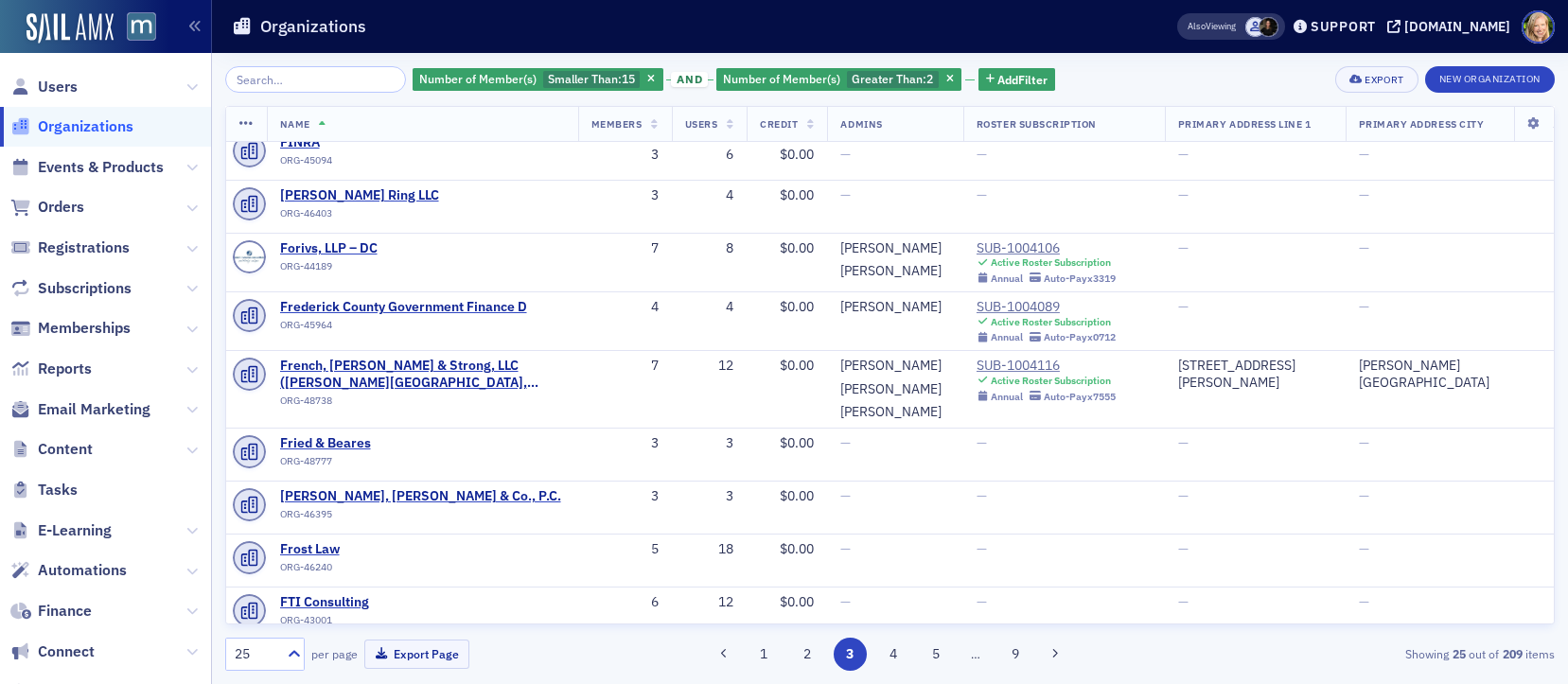 scroll, scrollTop: 921, scrollLeft: 0, axis: vertical 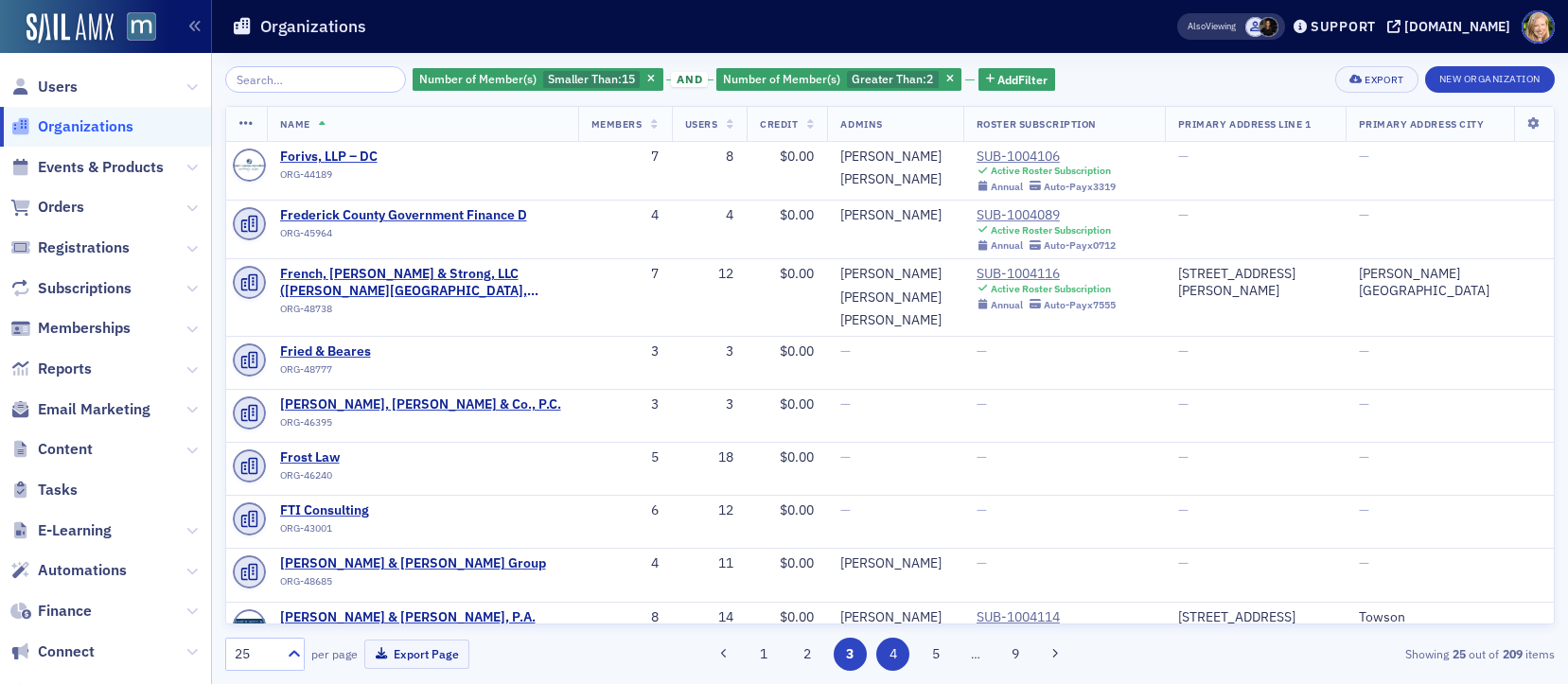 click on "4" 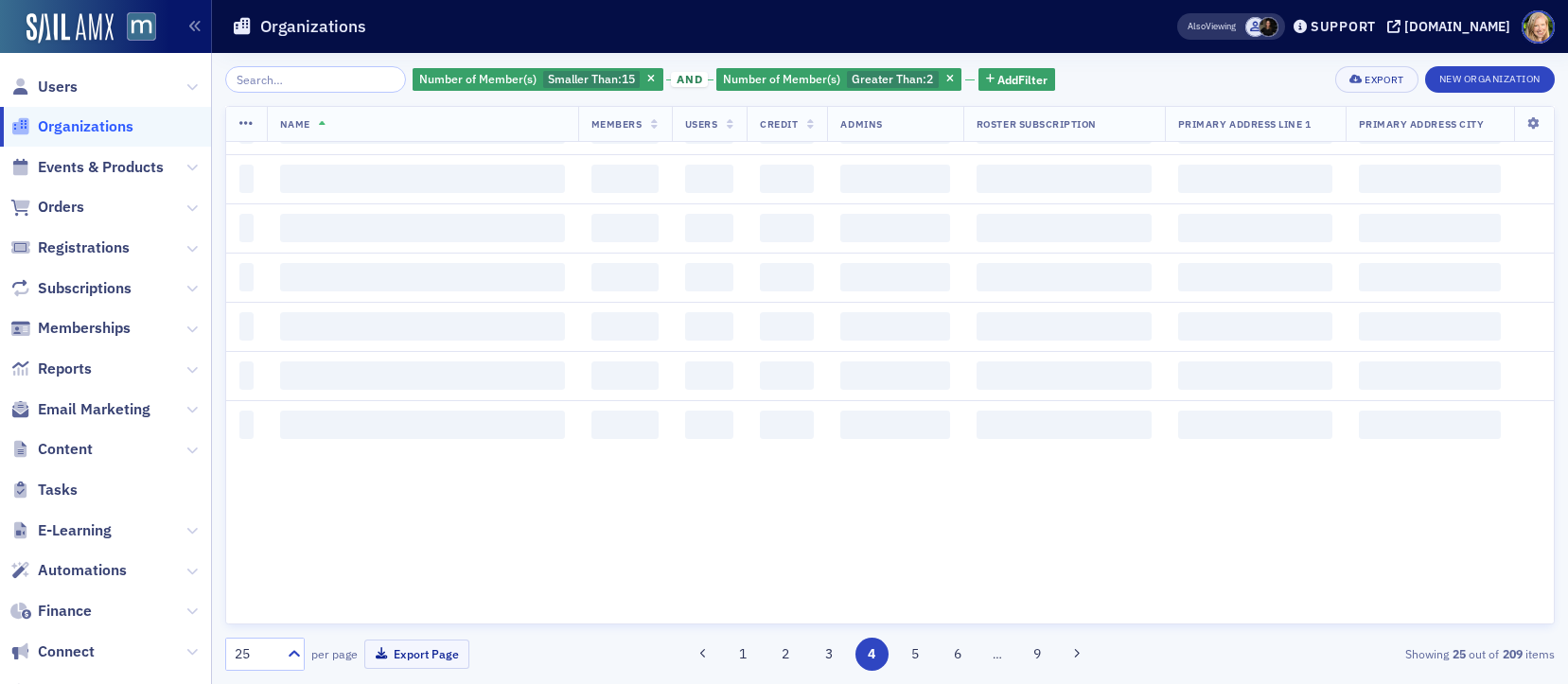 scroll, scrollTop: 0, scrollLeft: 0, axis: both 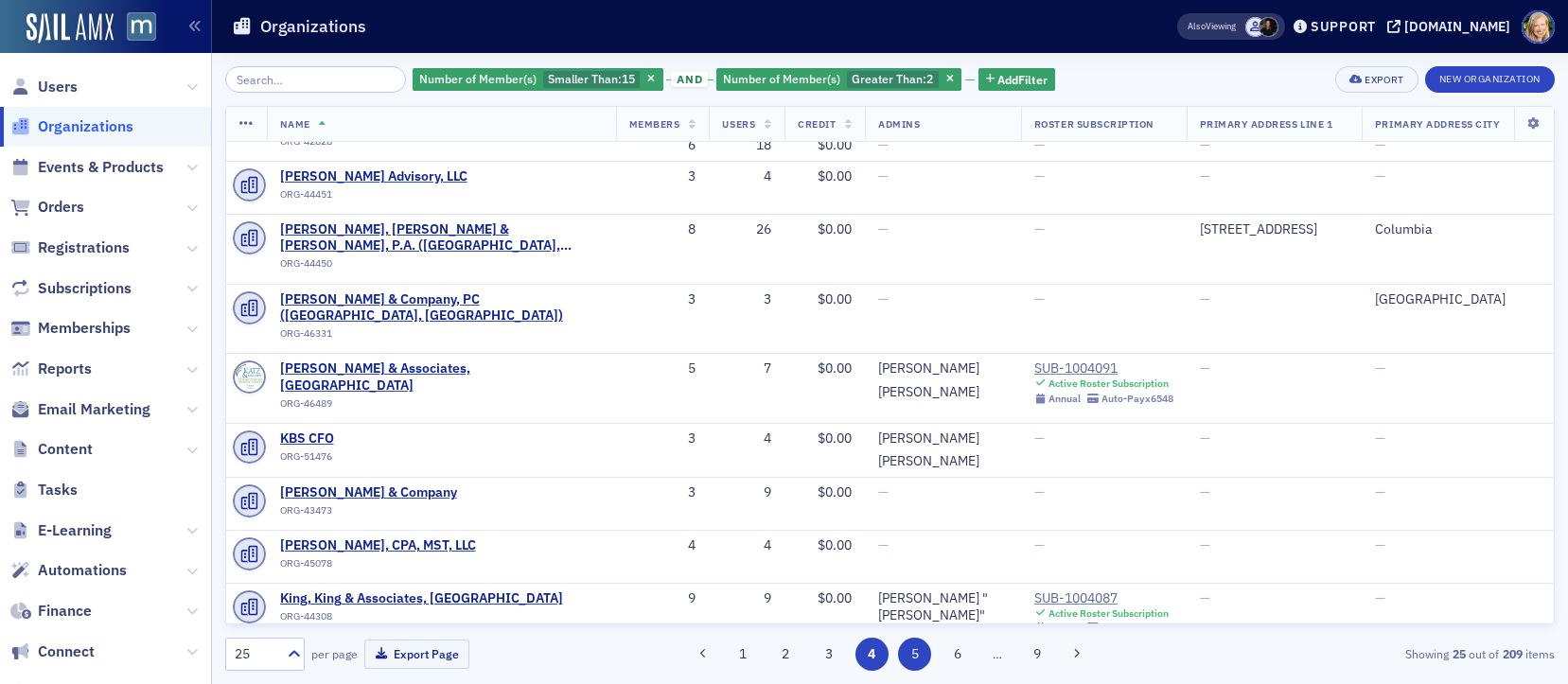 click on "5" 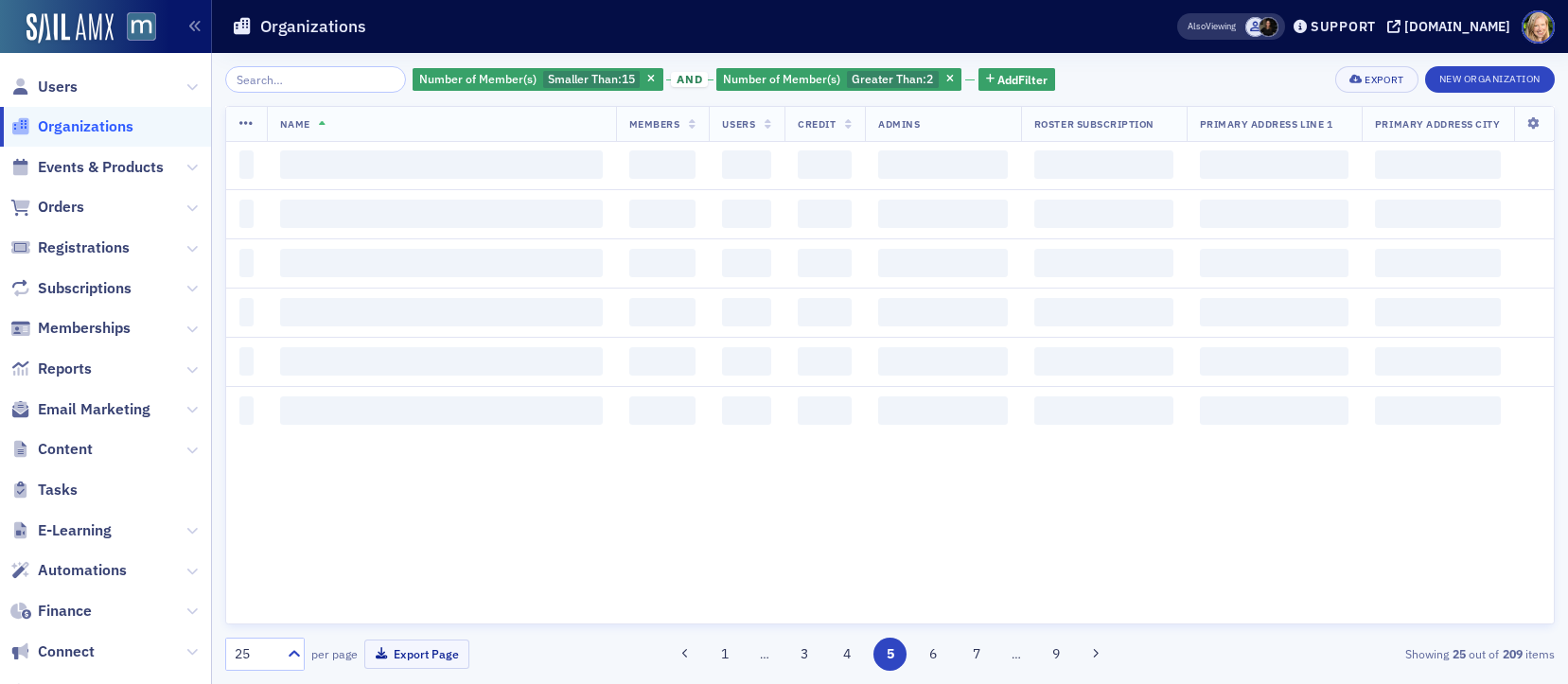 scroll, scrollTop: 0, scrollLeft: 0, axis: both 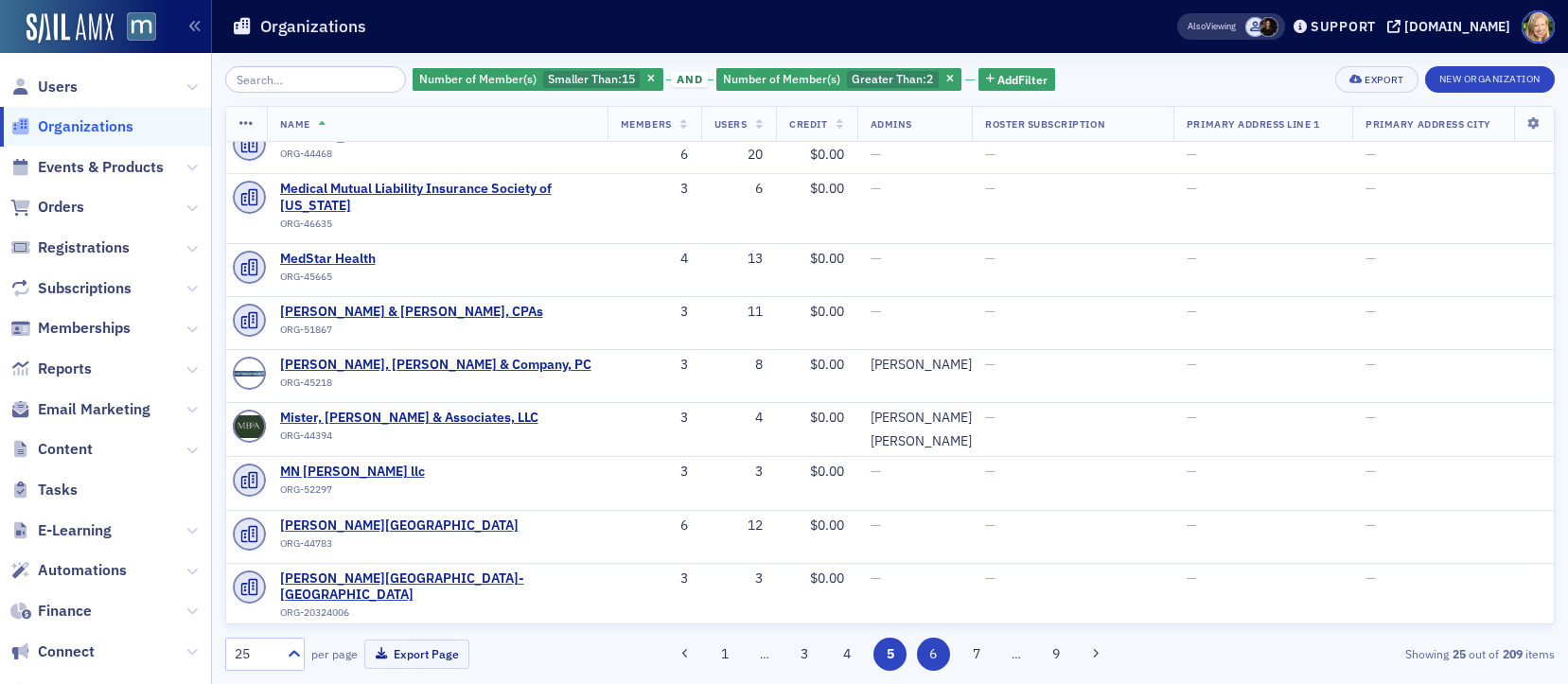 click on "6" 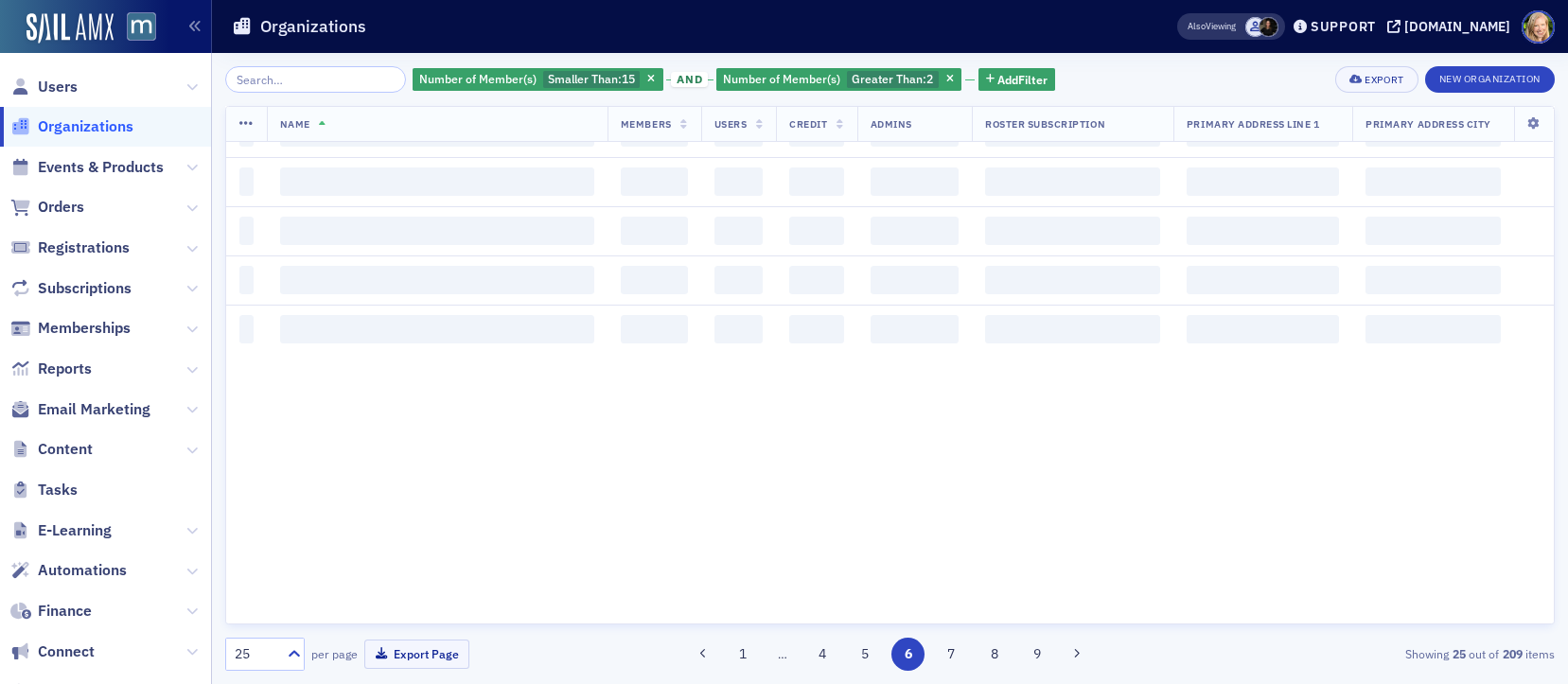 scroll, scrollTop: 0, scrollLeft: 0, axis: both 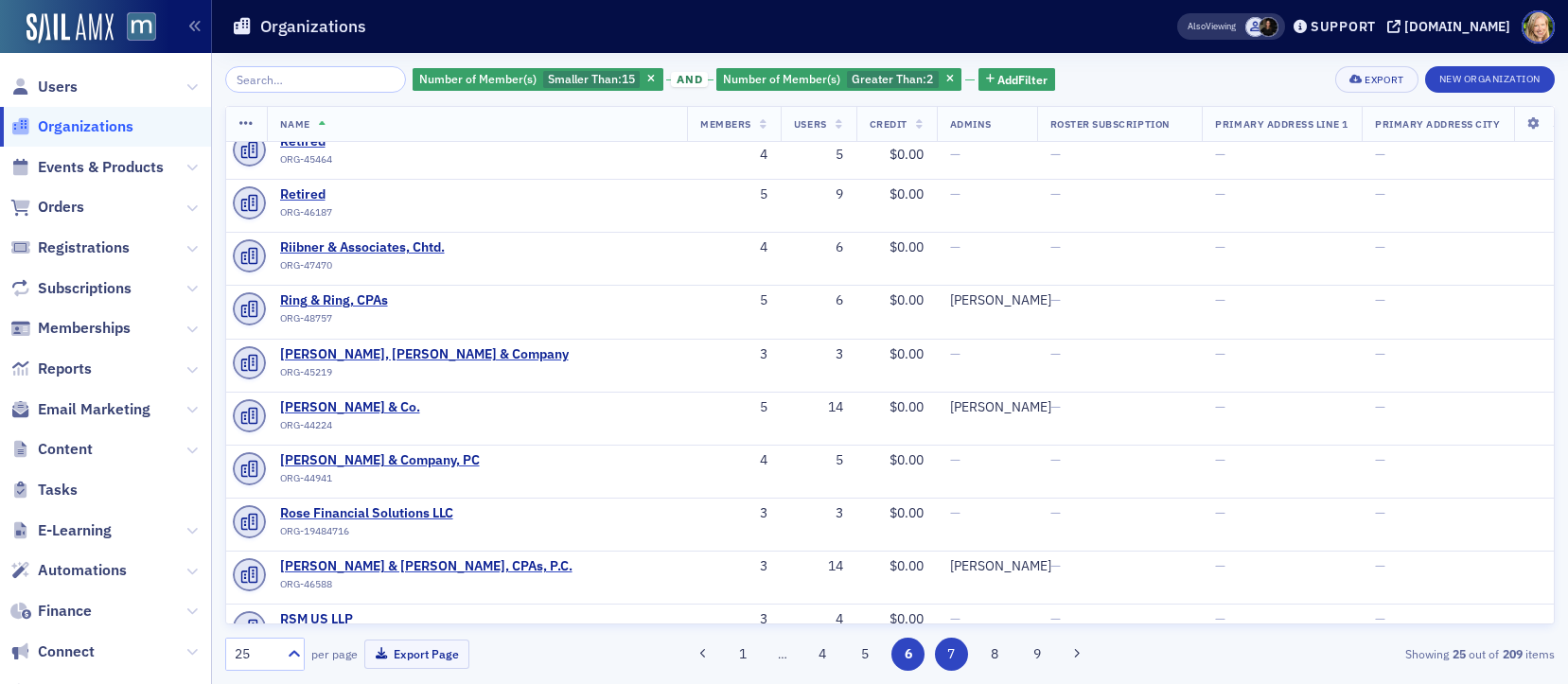 click on "7" 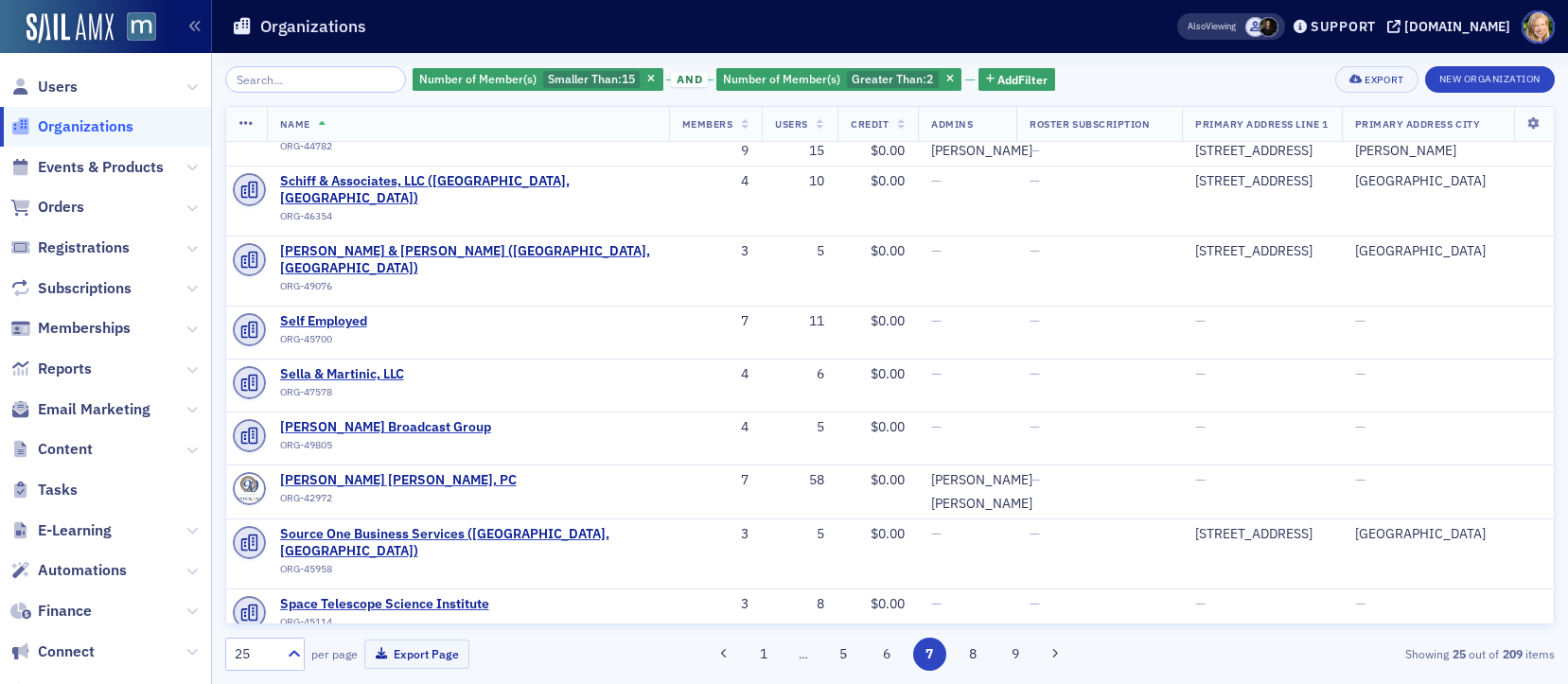scroll, scrollTop: 627, scrollLeft: 0, axis: vertical 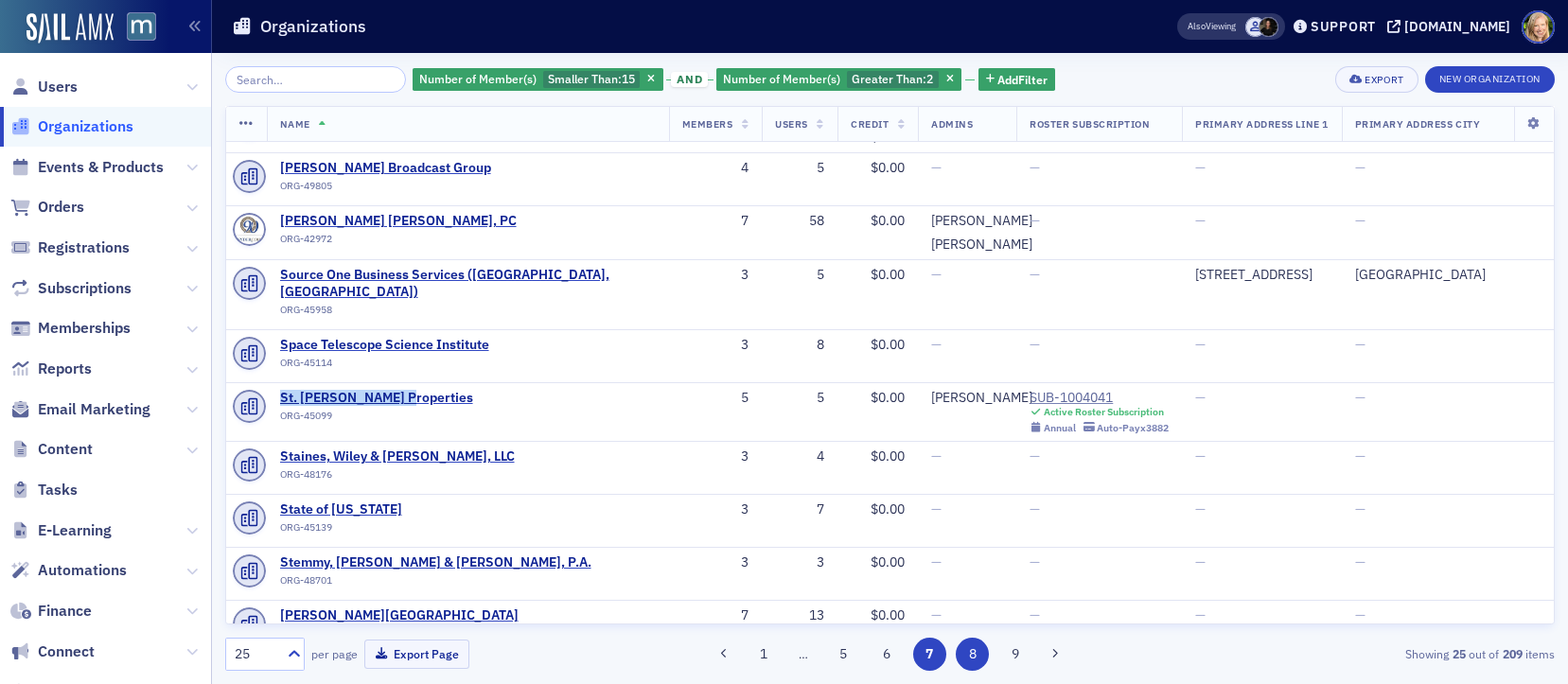 click on "8" 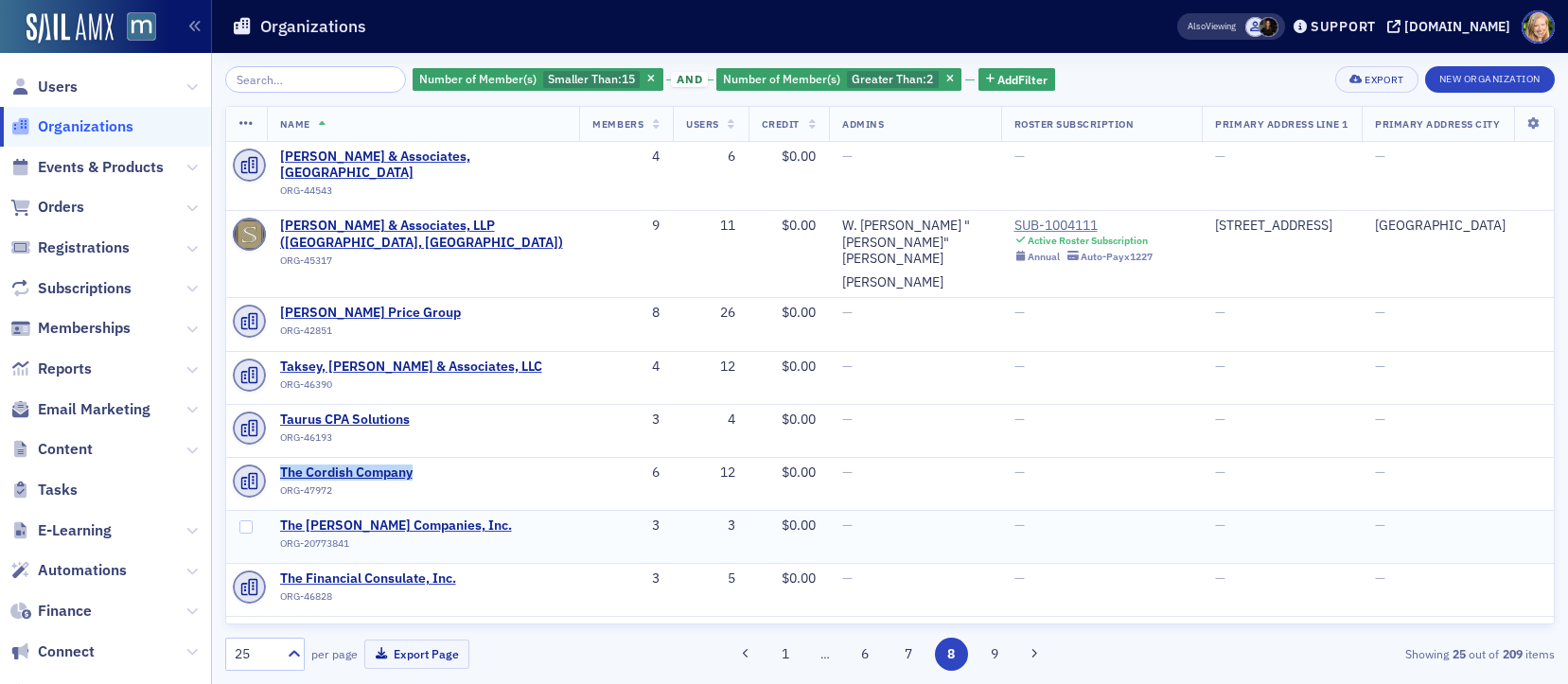 scroll, scrollTop: 239, scrollLeft: 0, axis: vertical 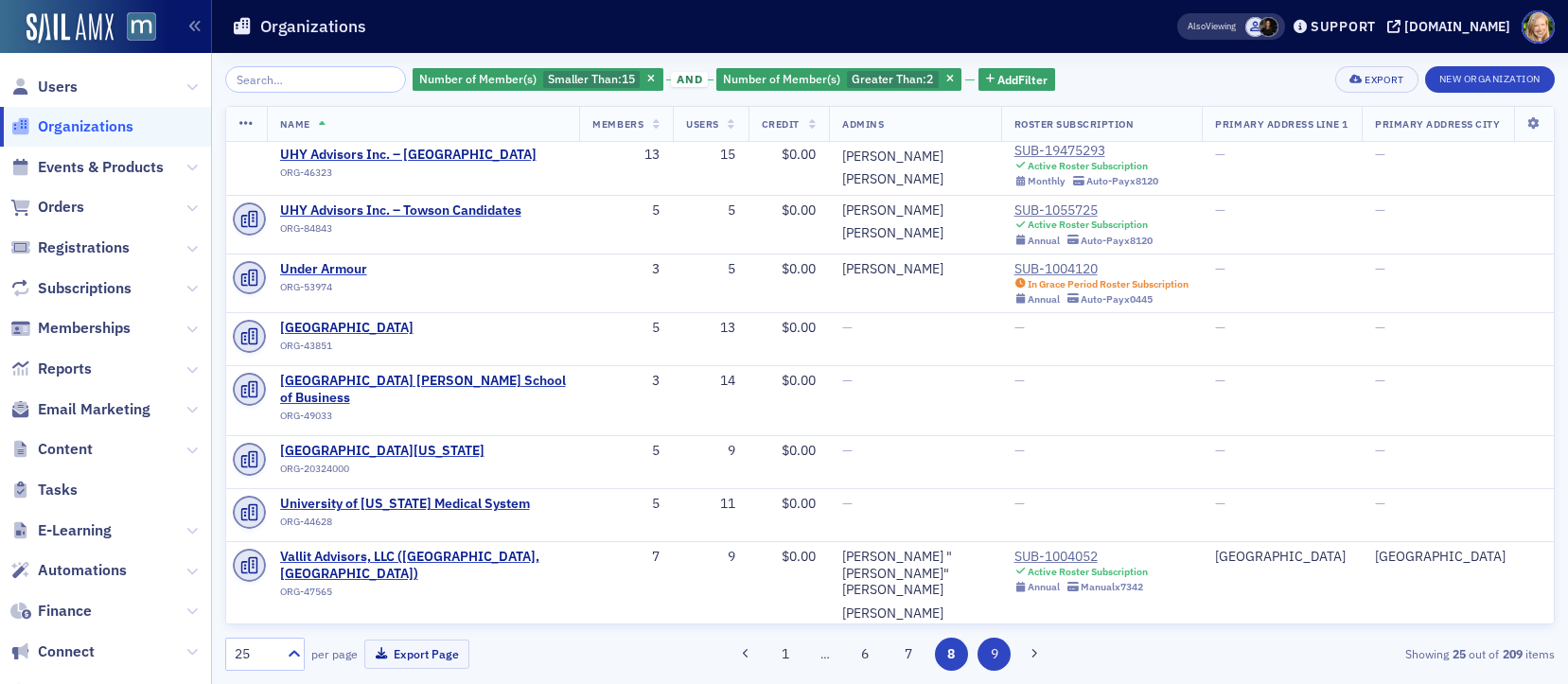 click on "9" 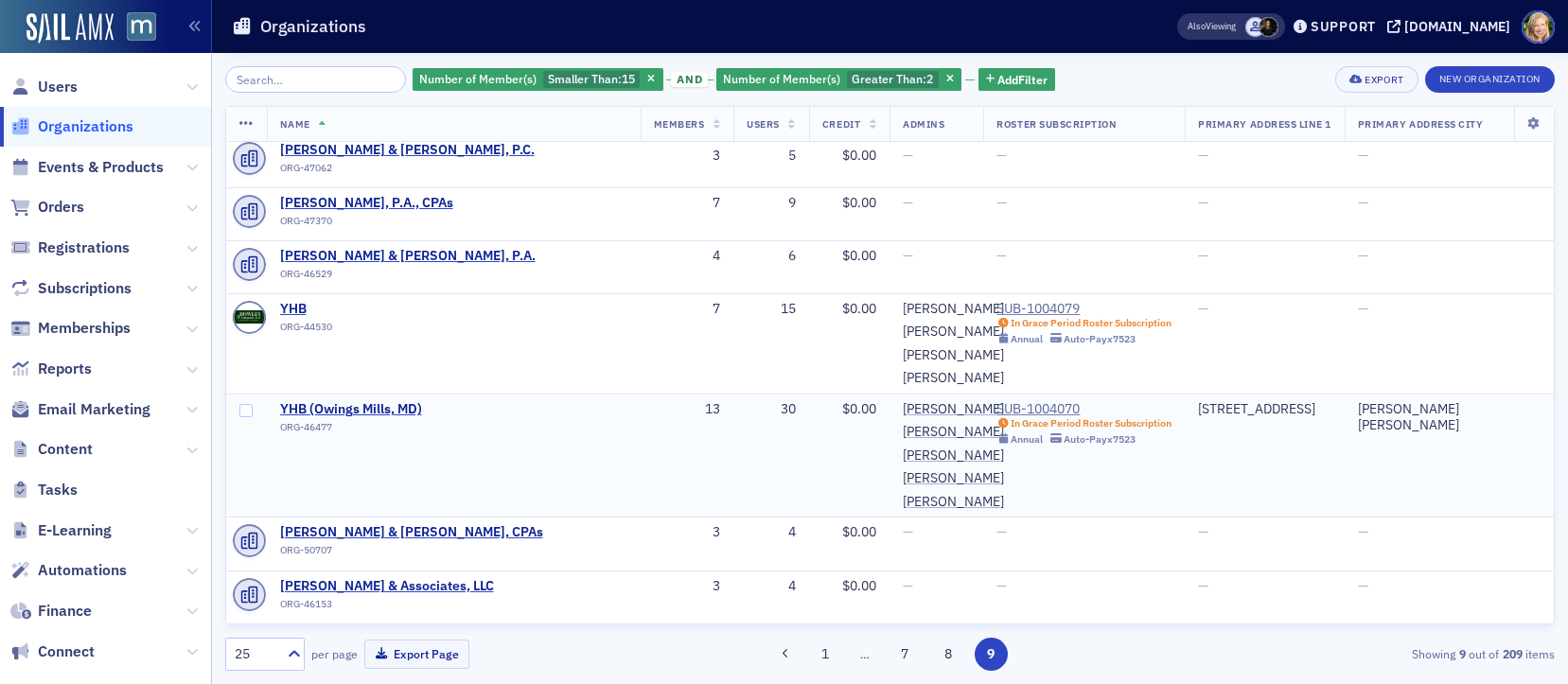 scroll, scrollTop: 146, scrollLeft: 0, axis: vertical 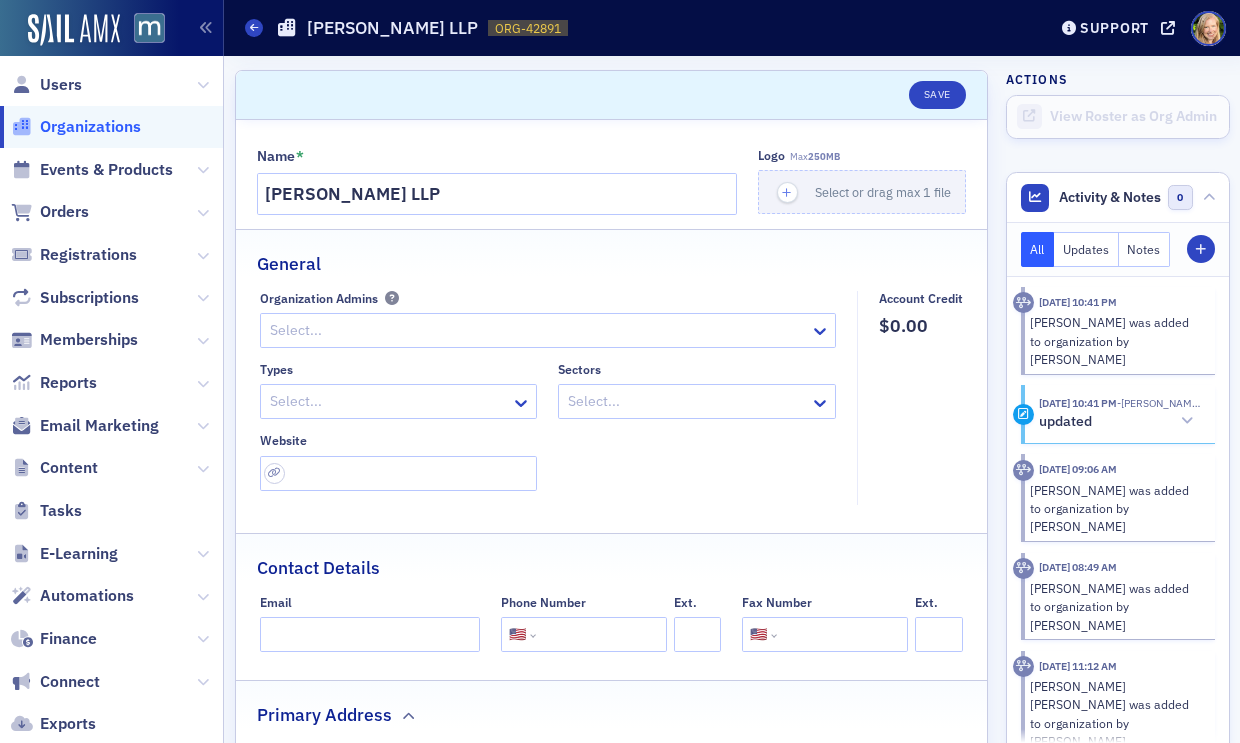 select on "US" 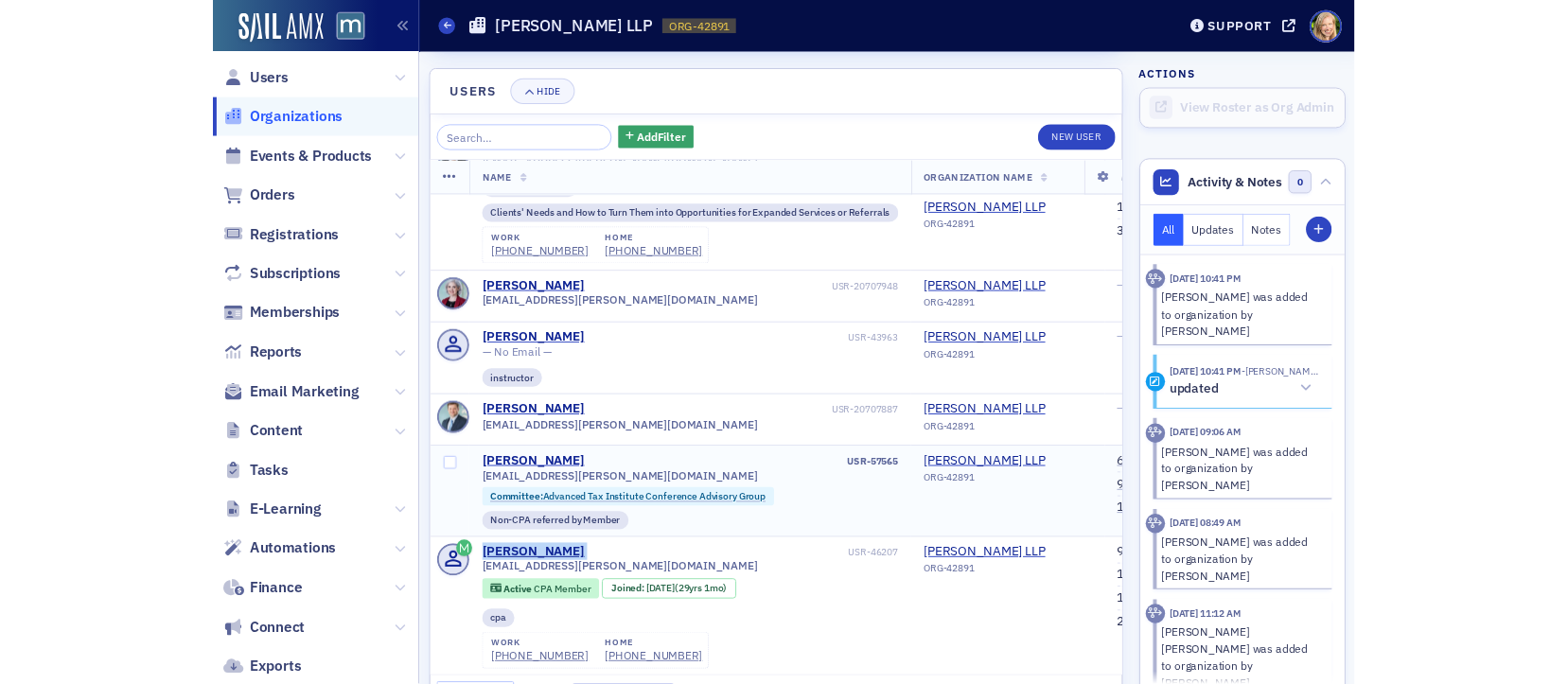 scroll, scrollTop: 1526, scrollLeft: 0, axis: vertical 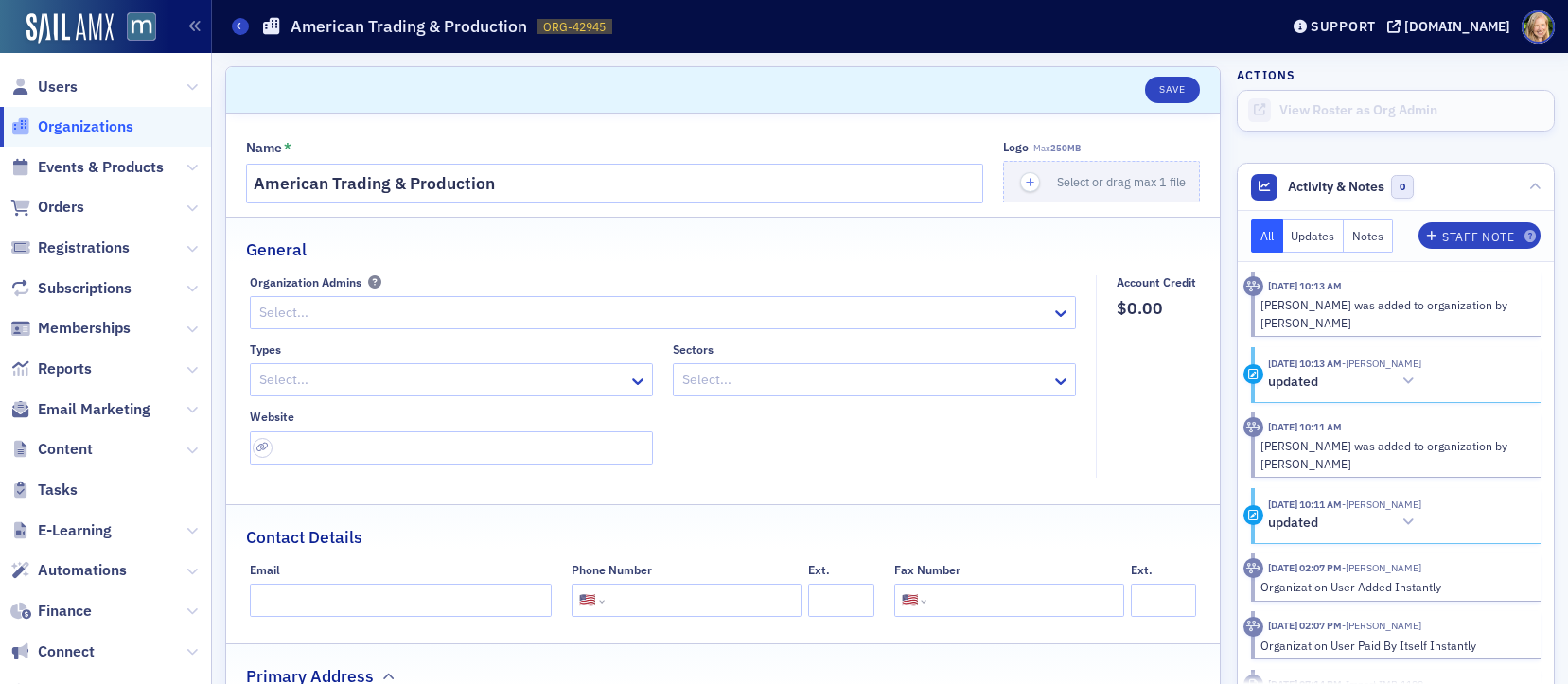 select on "US" 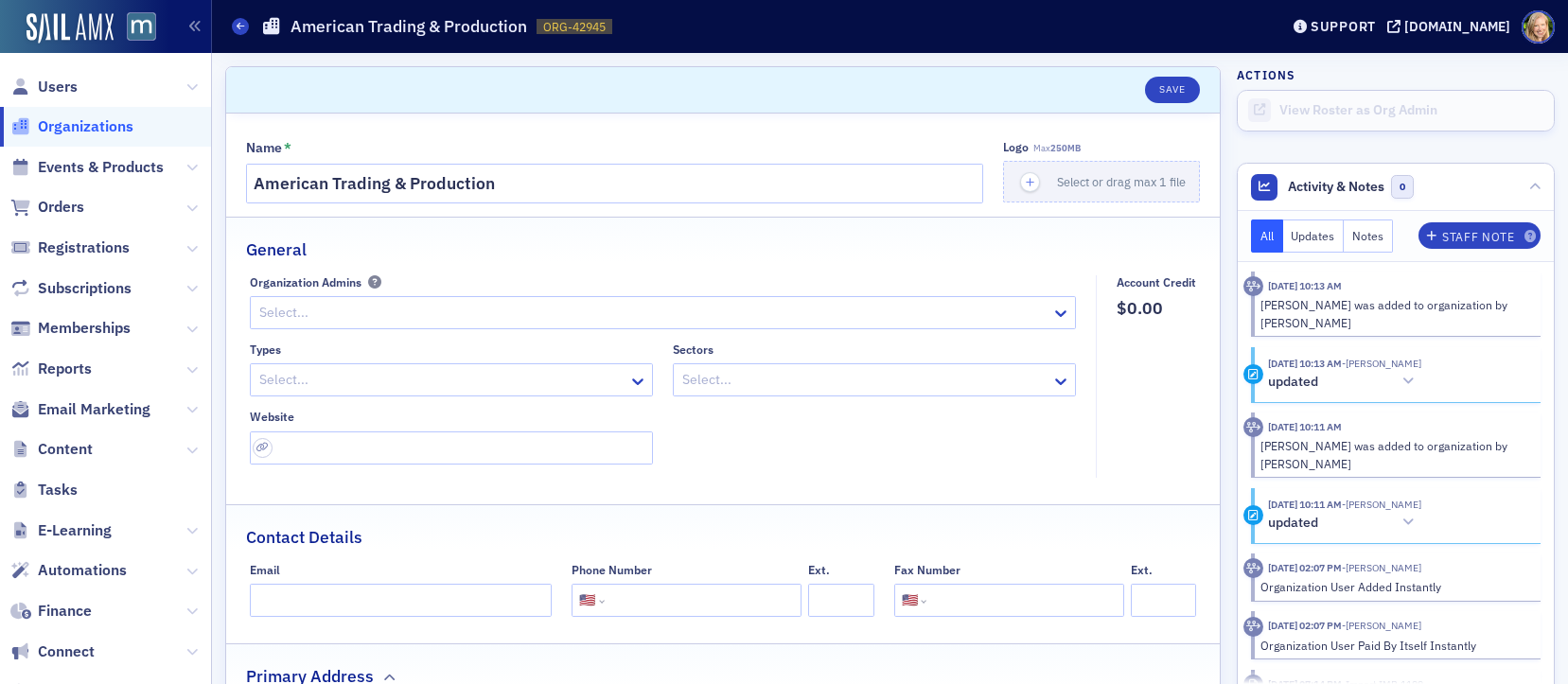 scroll, scrollTop: 0, scrollLeft: 0, axis: both 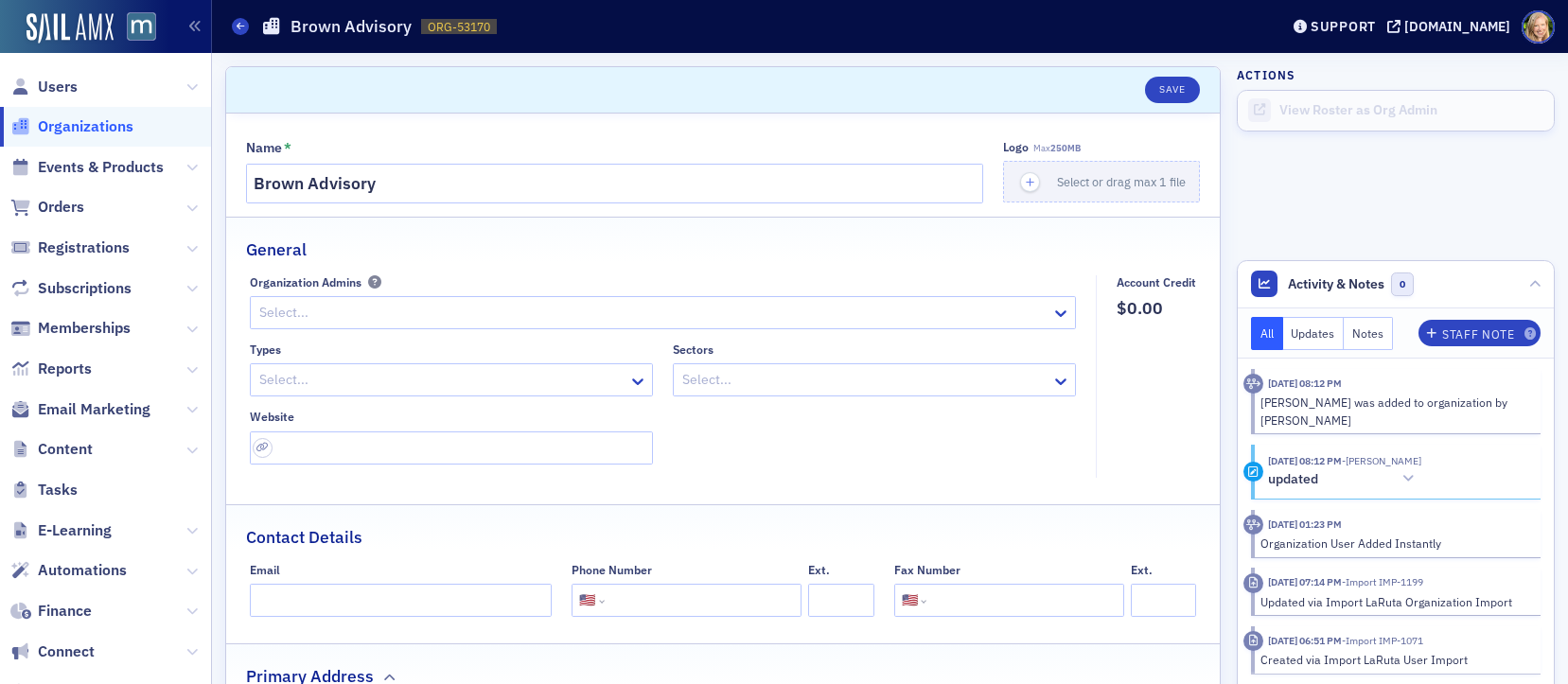 select on "US" 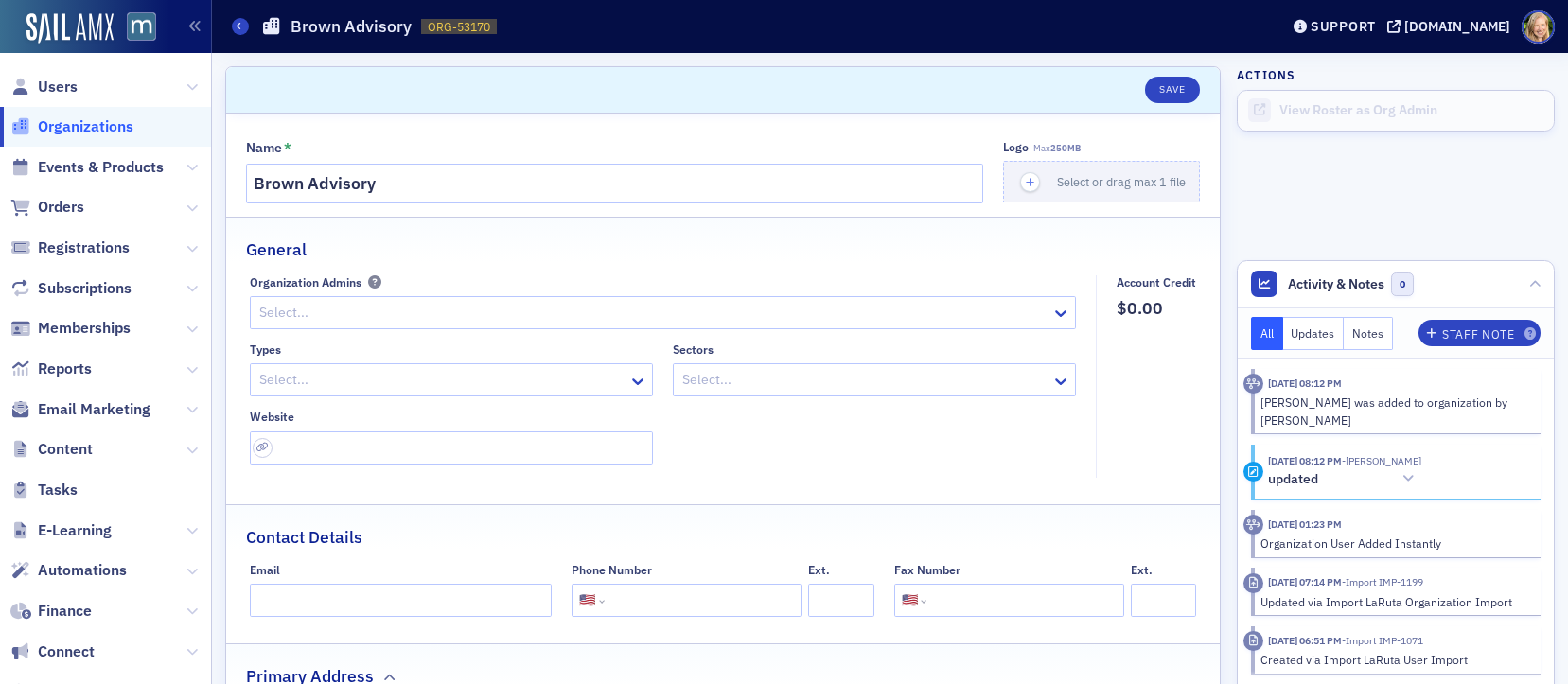 scroll, scrollTop: 0, scrollLeft: 0, axis: both 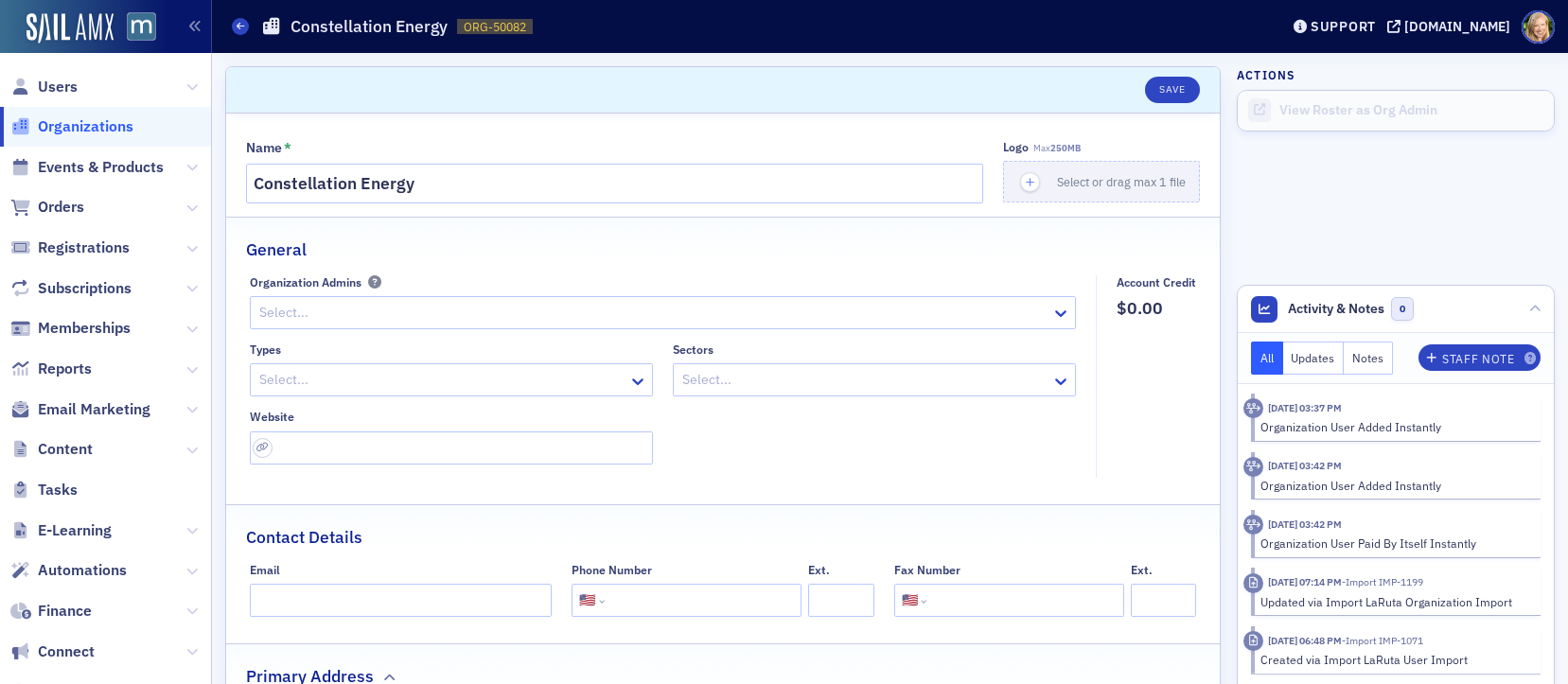 select on "US" 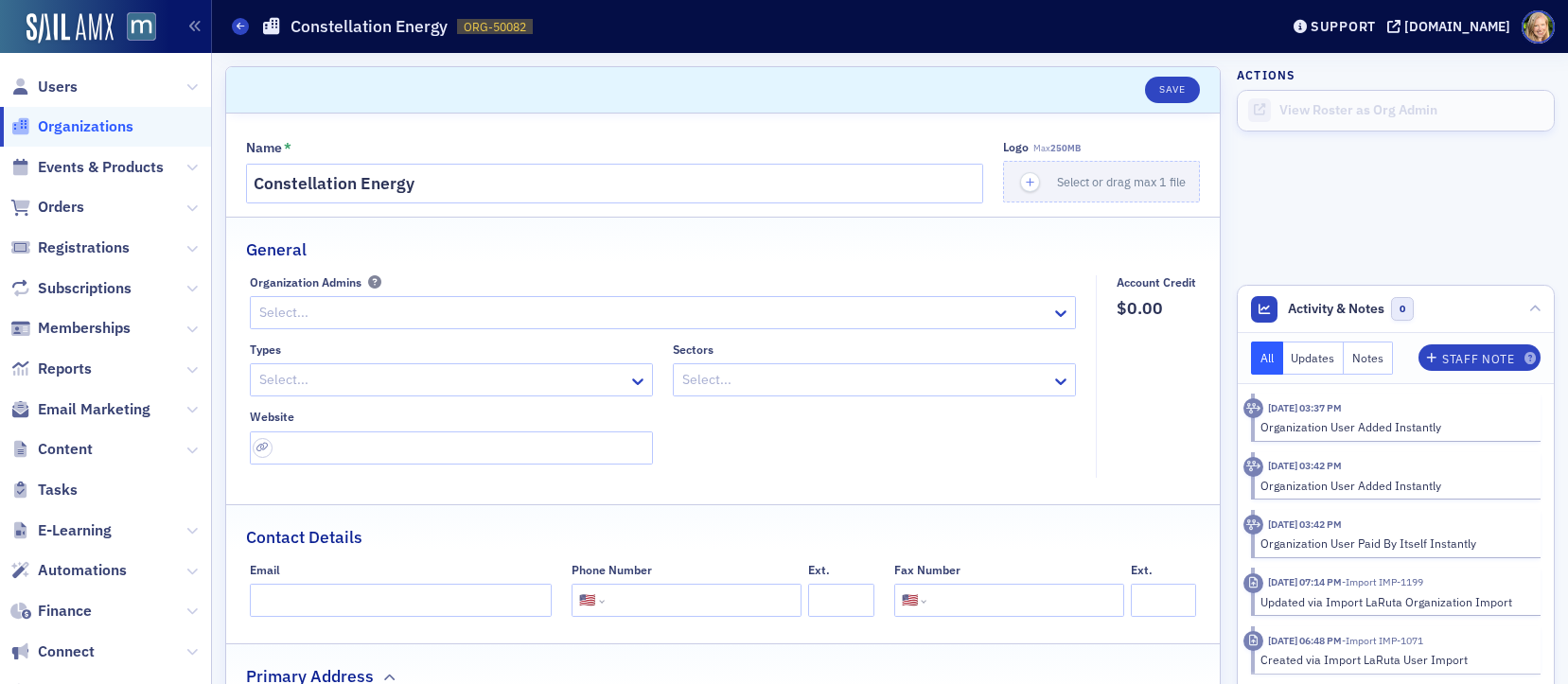 scroll, scrollTop: 0, scrollLeft: 0, axis: both 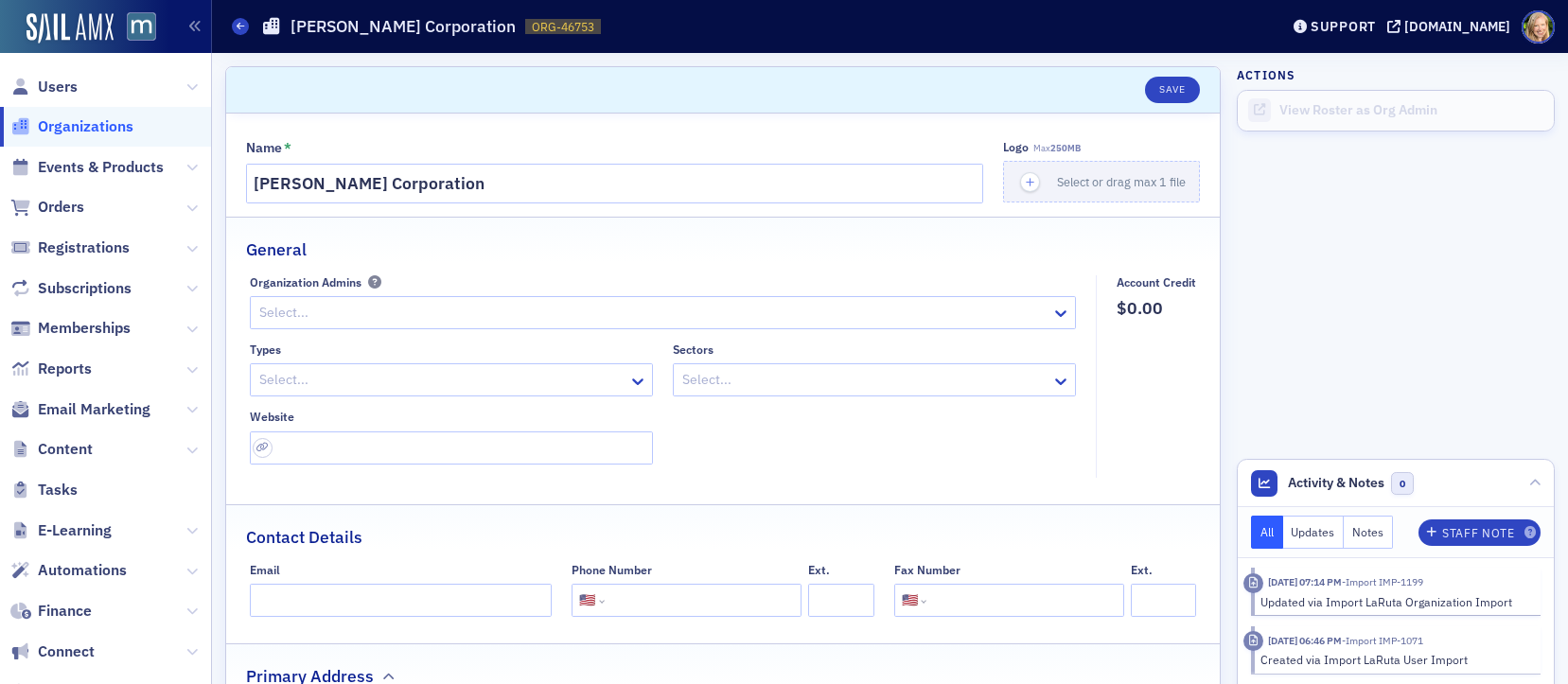 select on "US" 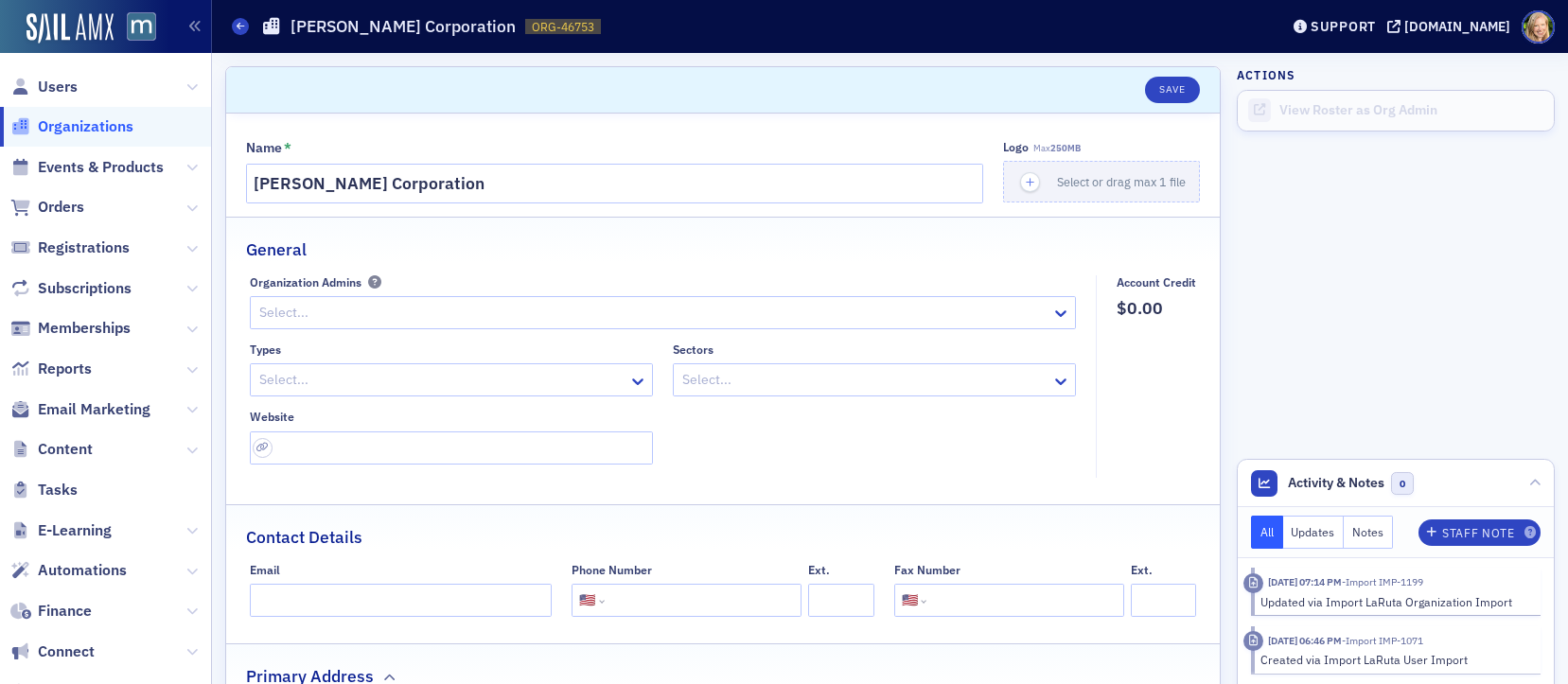 scroll, scrollTop: 0, scrollLeft: 0, axis: both 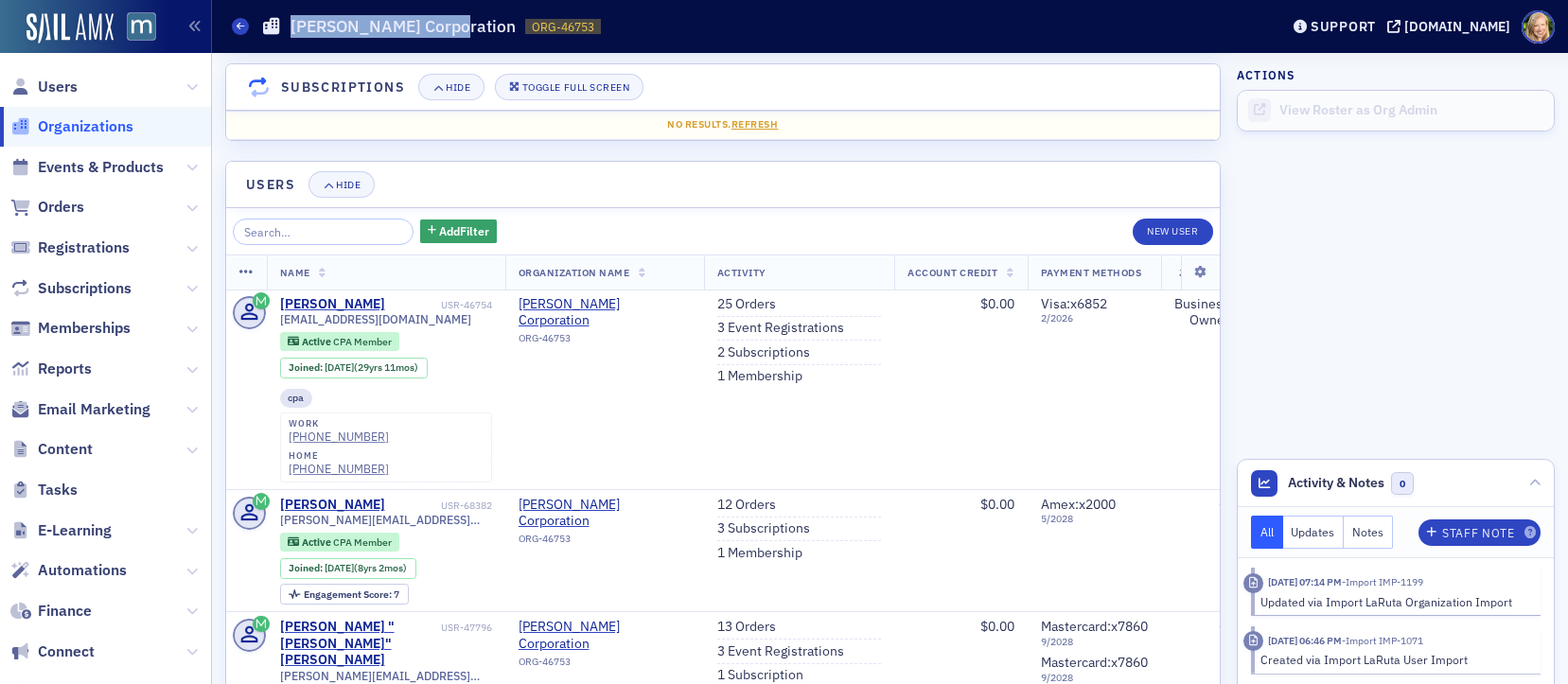 drag, startPoint x: 449, startPoint y: 26, endPoint x: 284, endPoint y: 25, distance: 165.00303 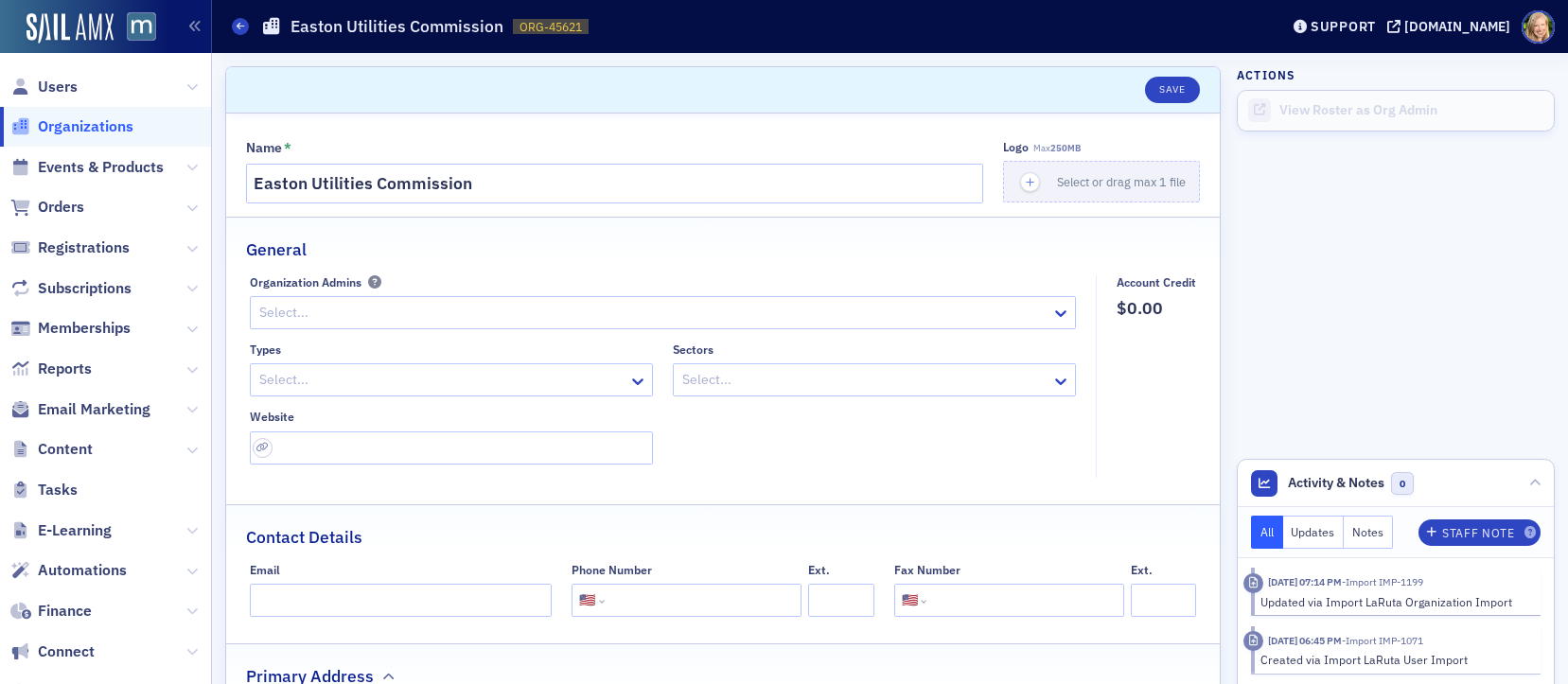 select on "US" 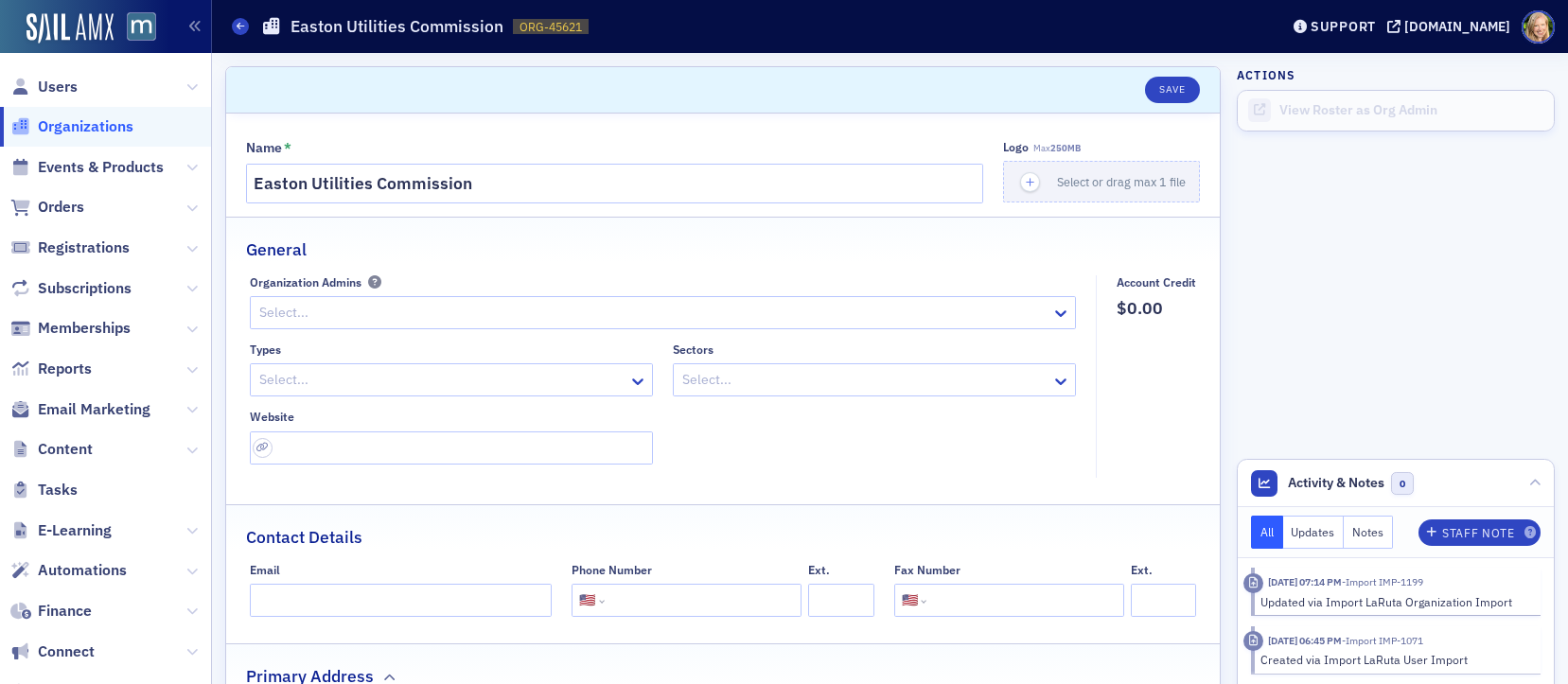 scroll, scrollTop: 0, scrollLeft: 0, axis: both 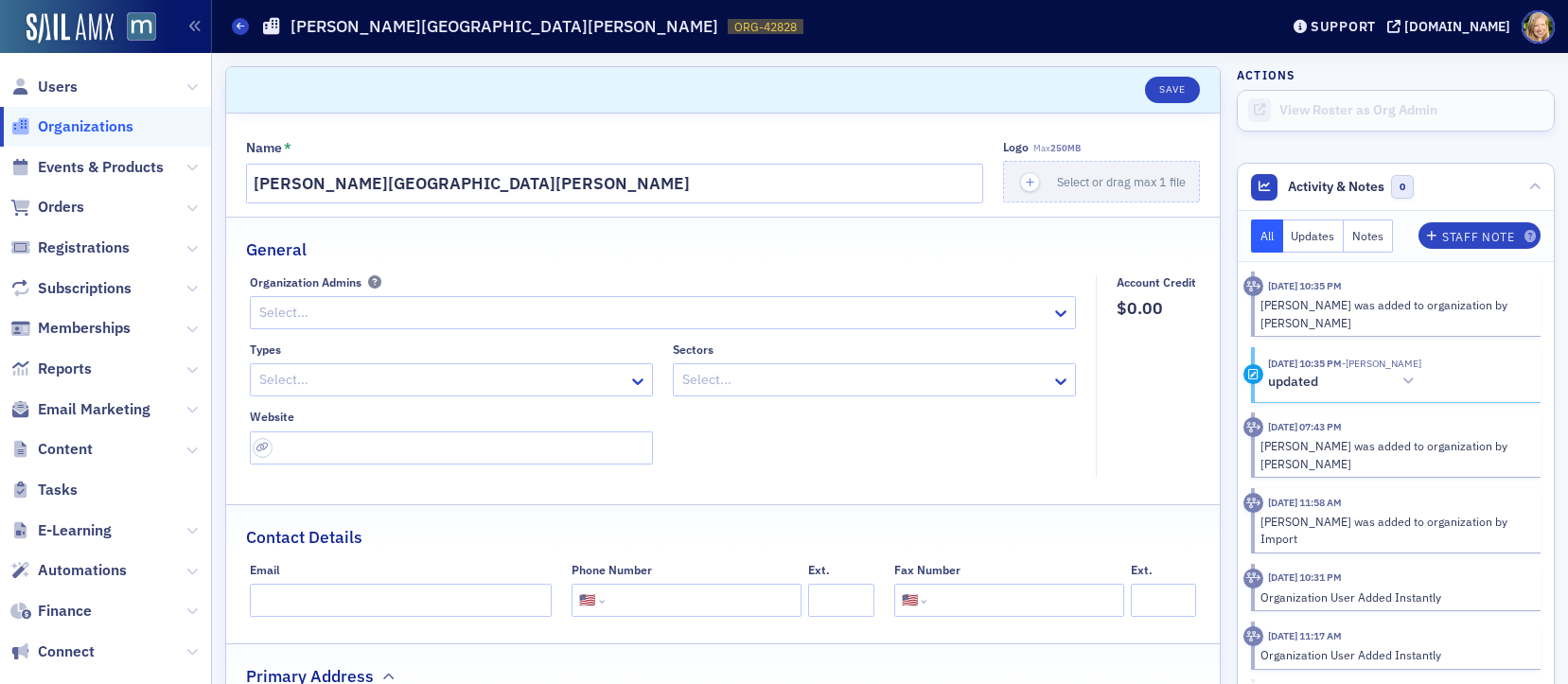 select on "US" 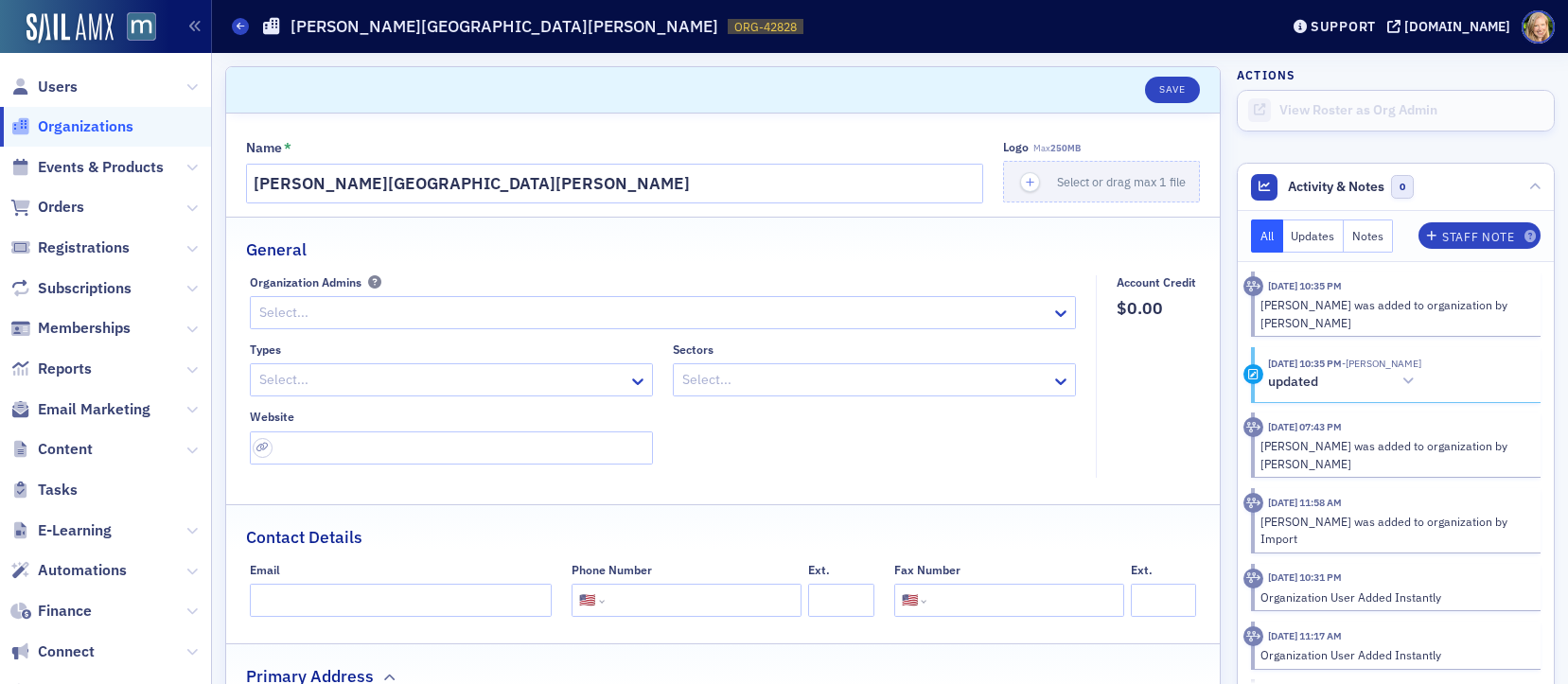 scroll, scrollTop: 0, scrollLeft: 0, axis: both 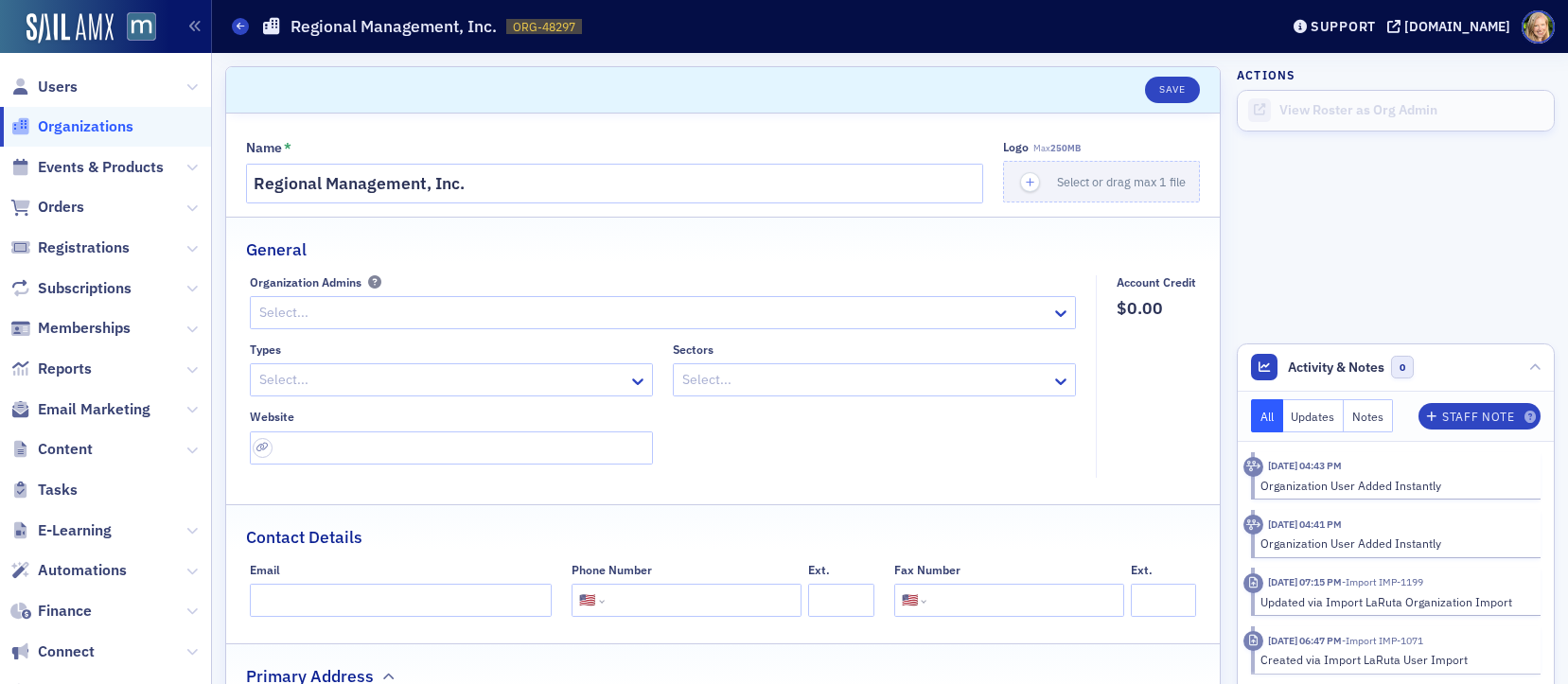 select on "US" 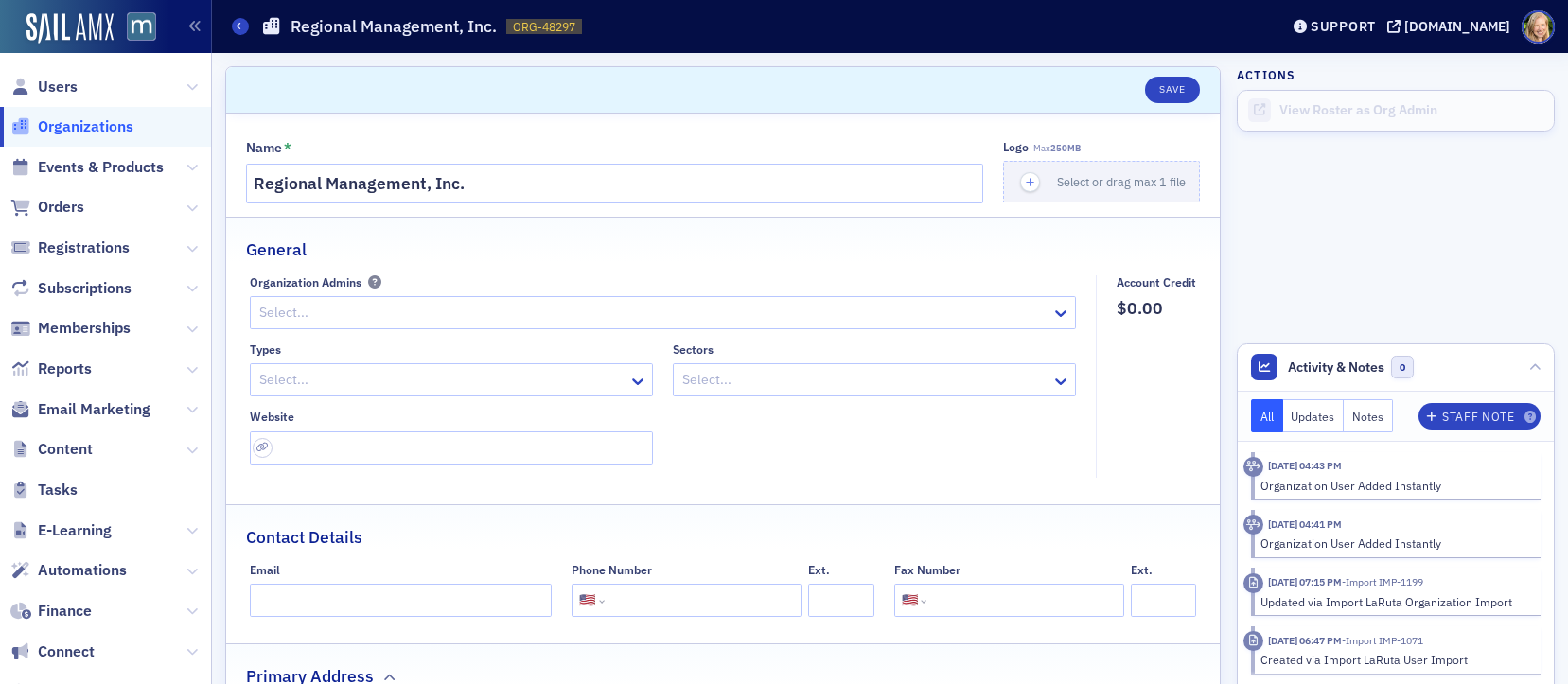 scroll, scrollTop: 0, scrollLeft: 0, axis: both 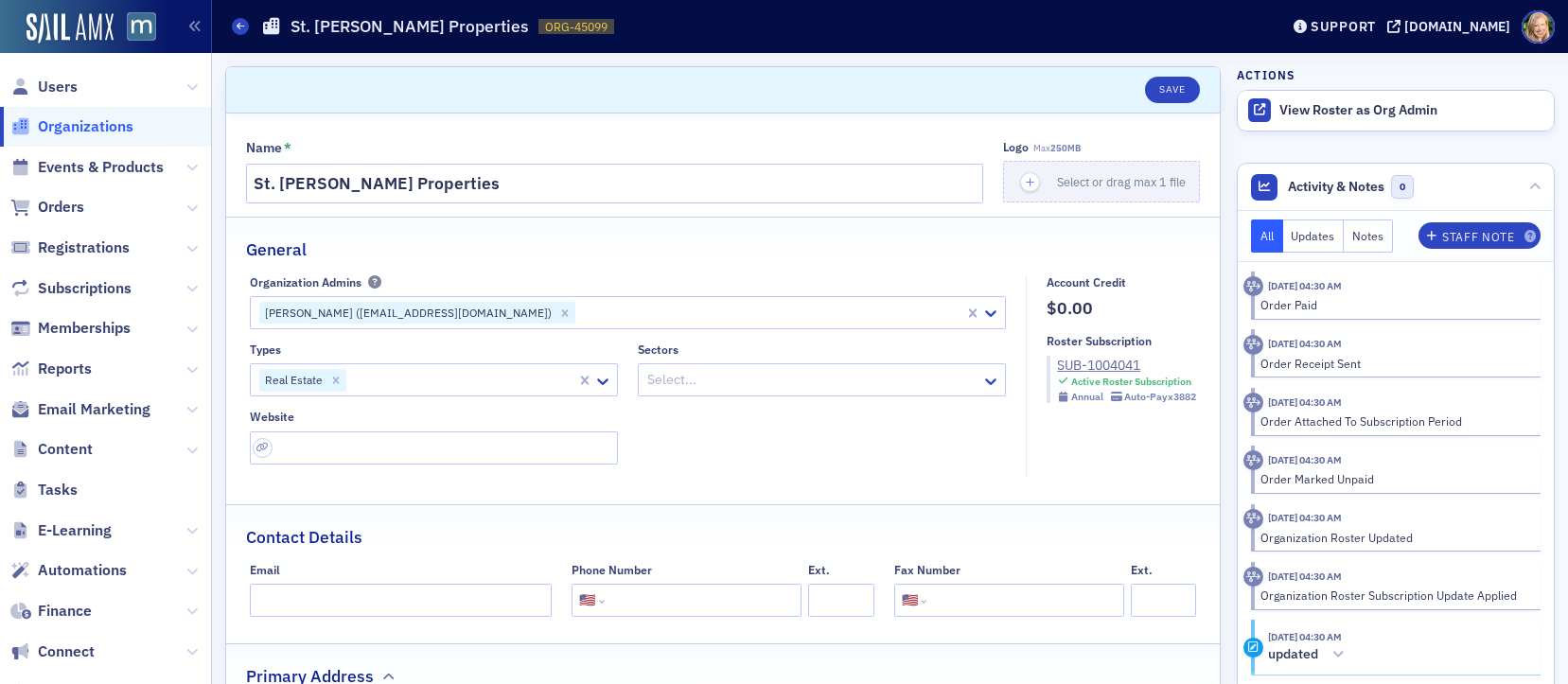 select on "US" 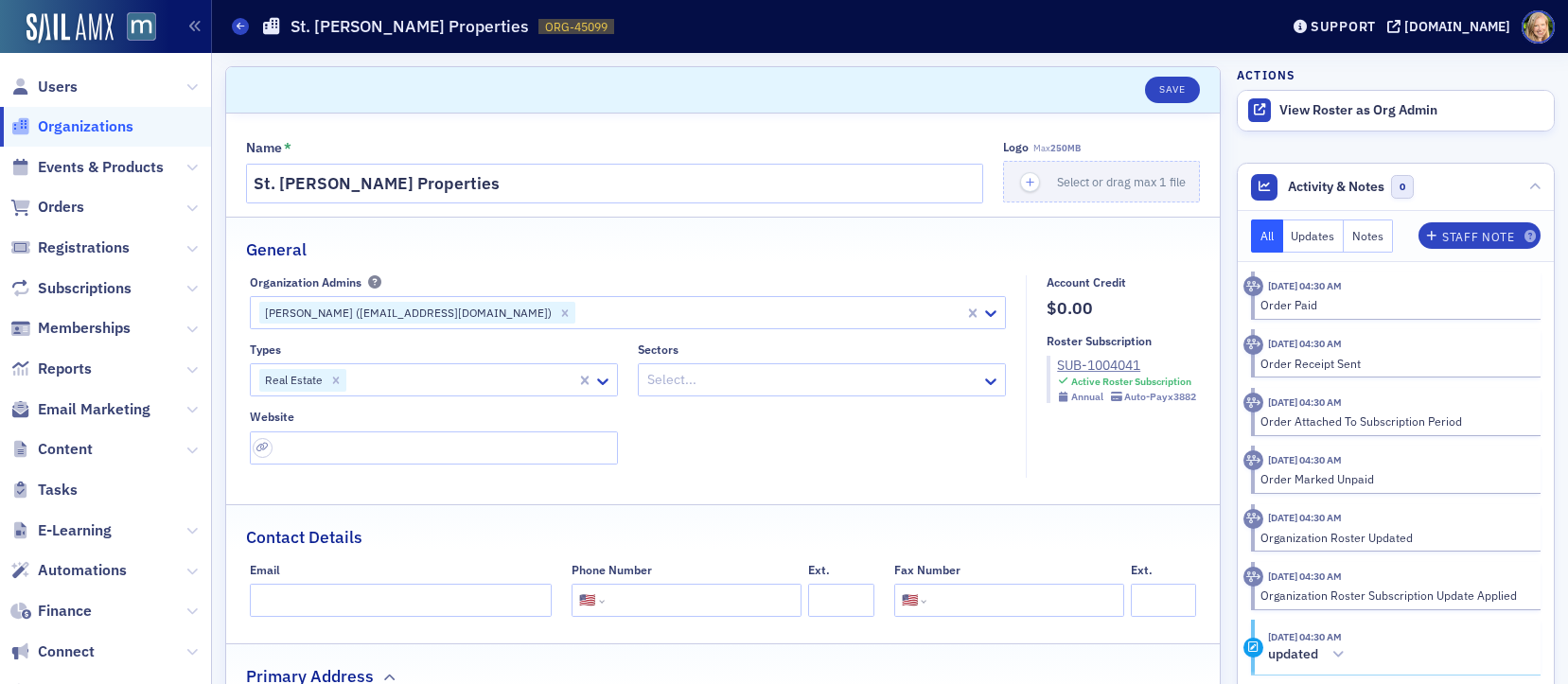 scroll, scrollTop: 0, scrollLeft: 0, axis: both 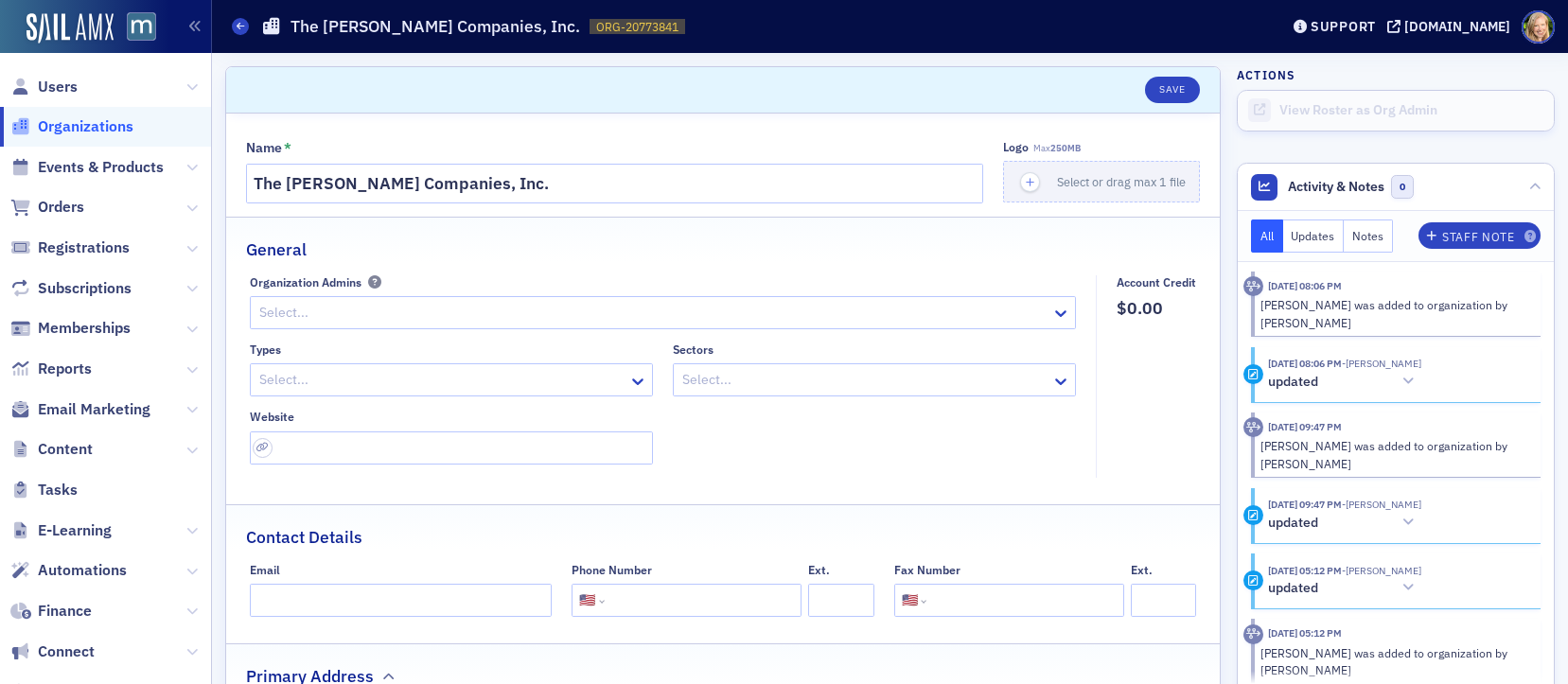 select on "US" 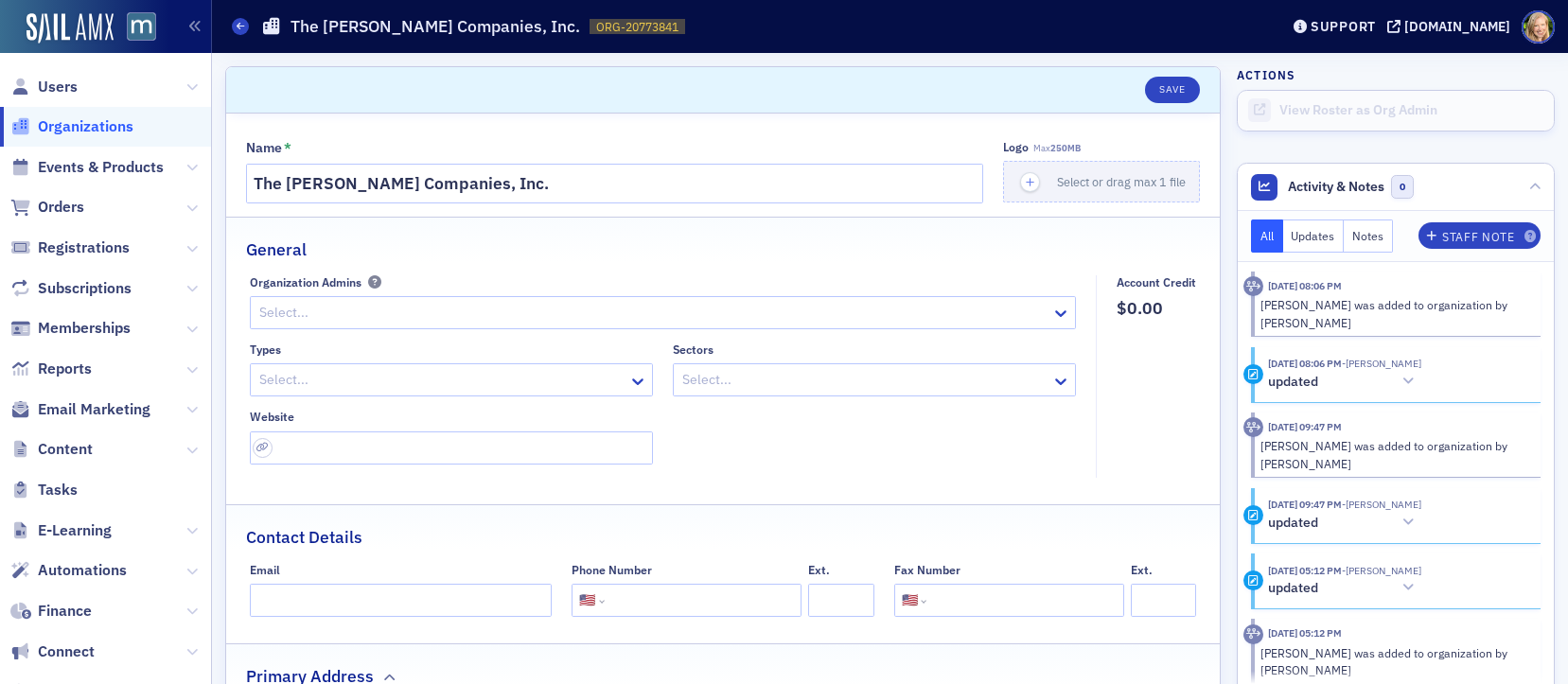 scroll, scrollTop: 0, scrollLeft: 0, axis: both 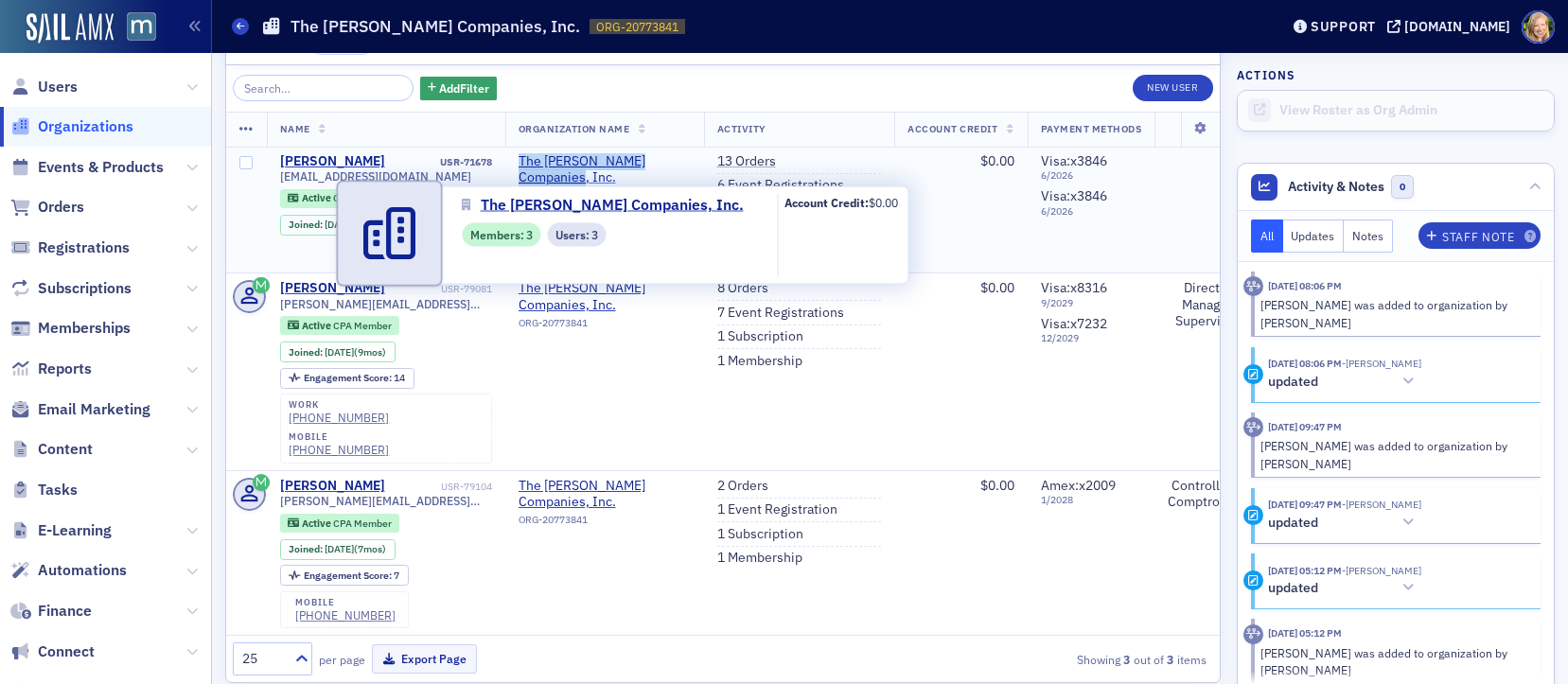 drag, startPoint x: 514, startPoint y: 156, endPoint x: 549, endPoint y: 174, distance: 39.35734 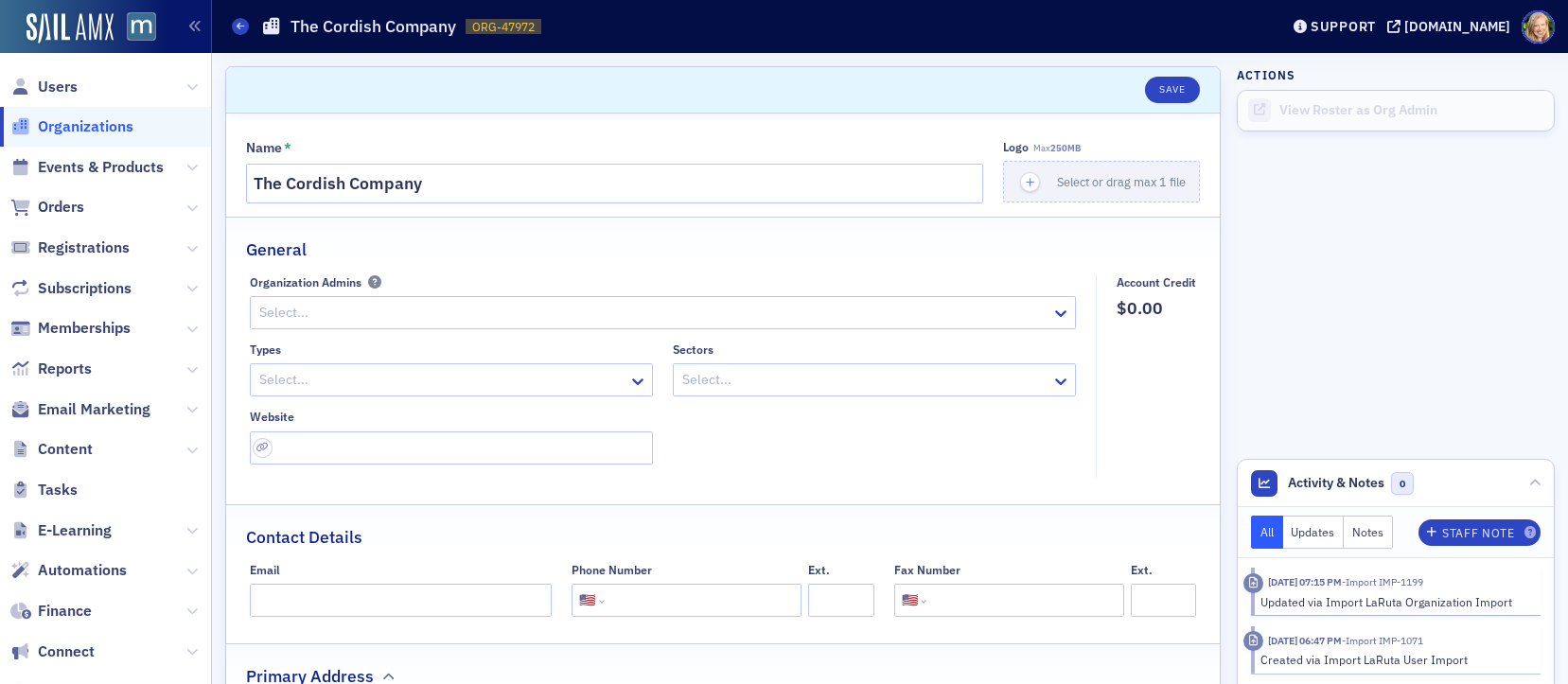 select on "US" 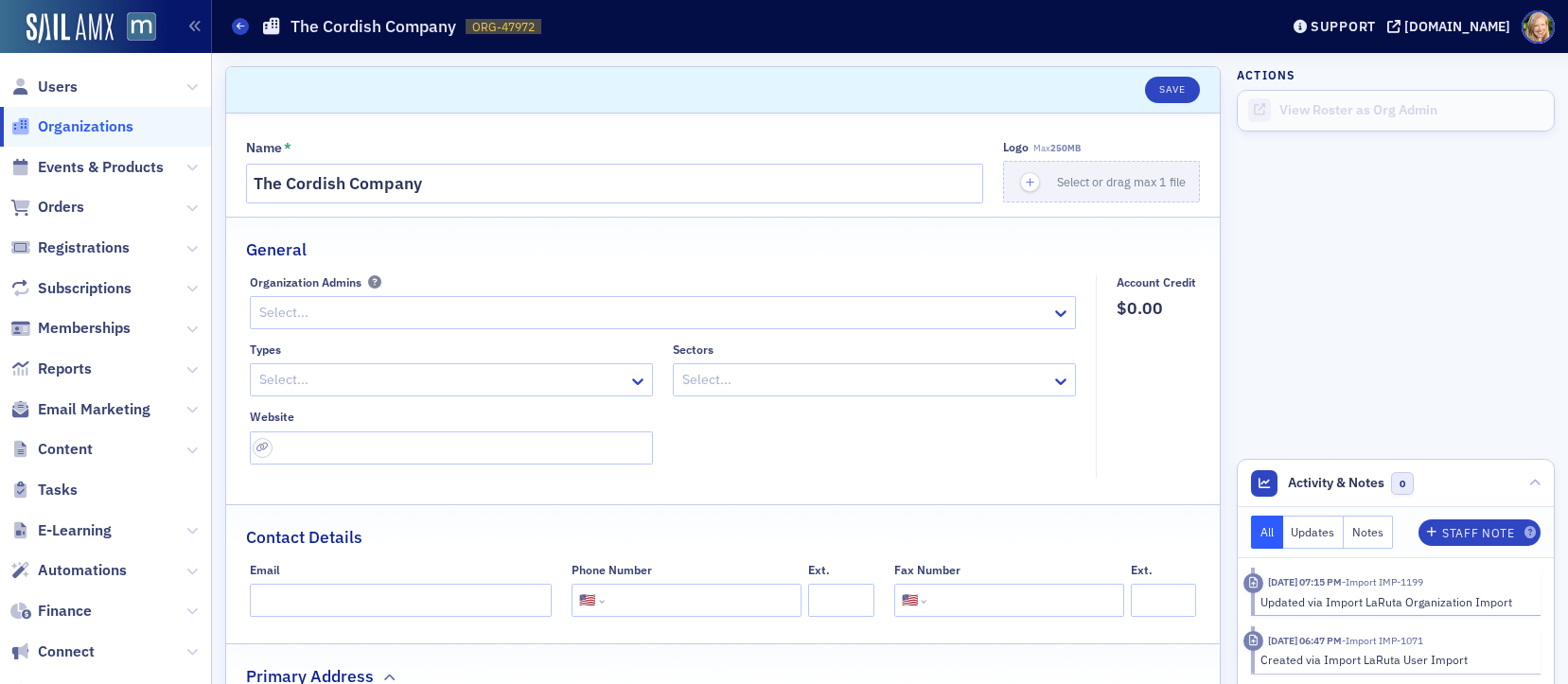 scroll, scrollTop: 0, scrollLeft: 0, axis: both 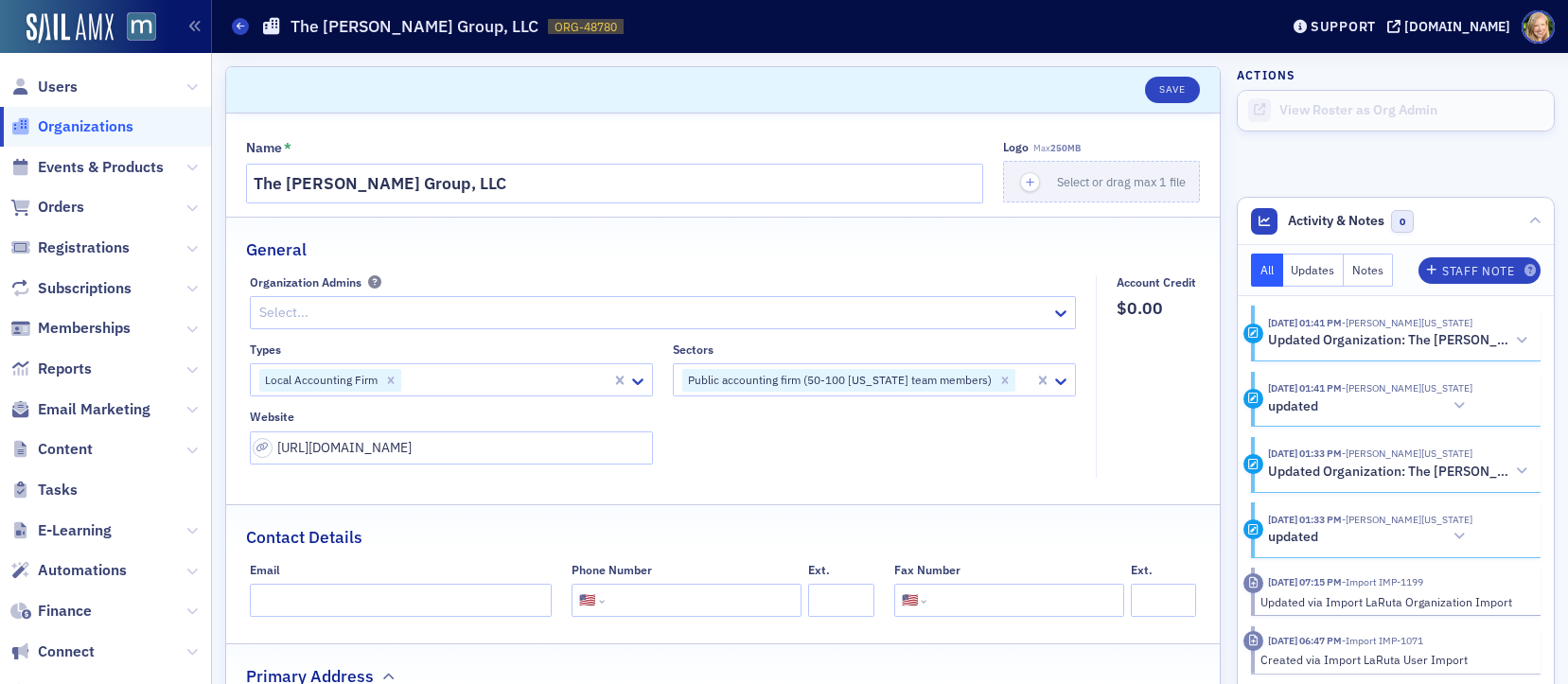 select on "US" 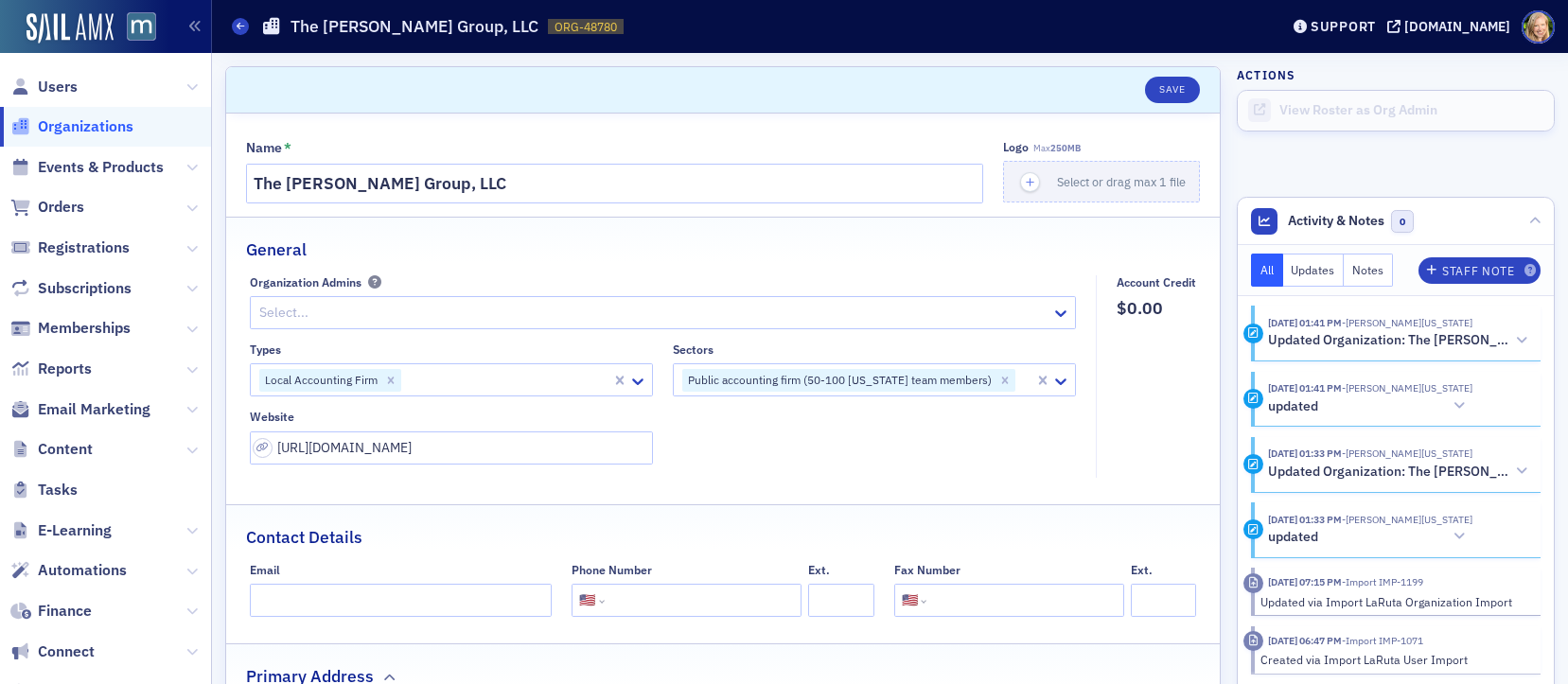 scroll, scrollTop: 0, scrollLeft: 0, axis: both 